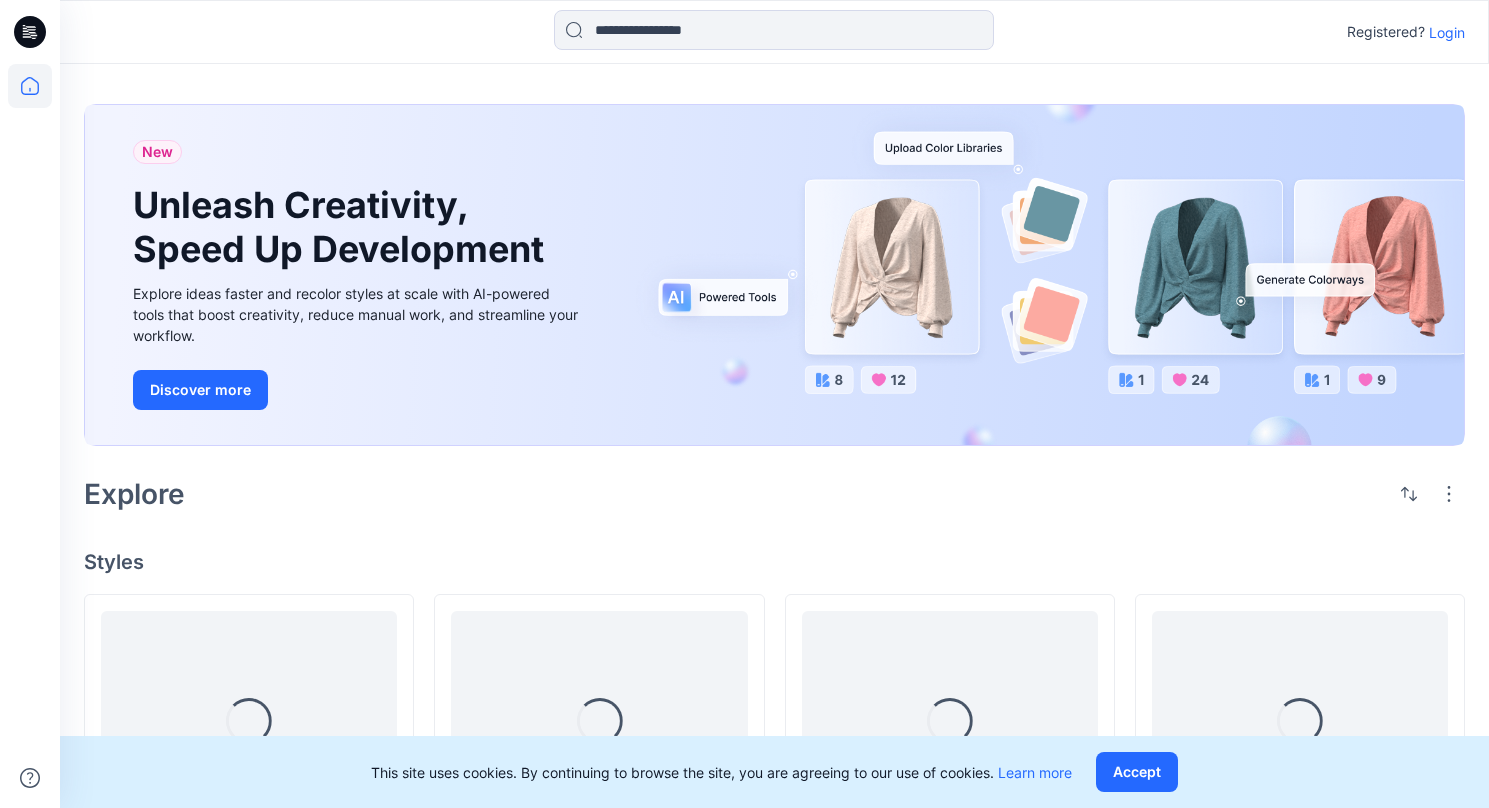 scroll, scrollTop: 0, scrollLeft: 0, axis: both 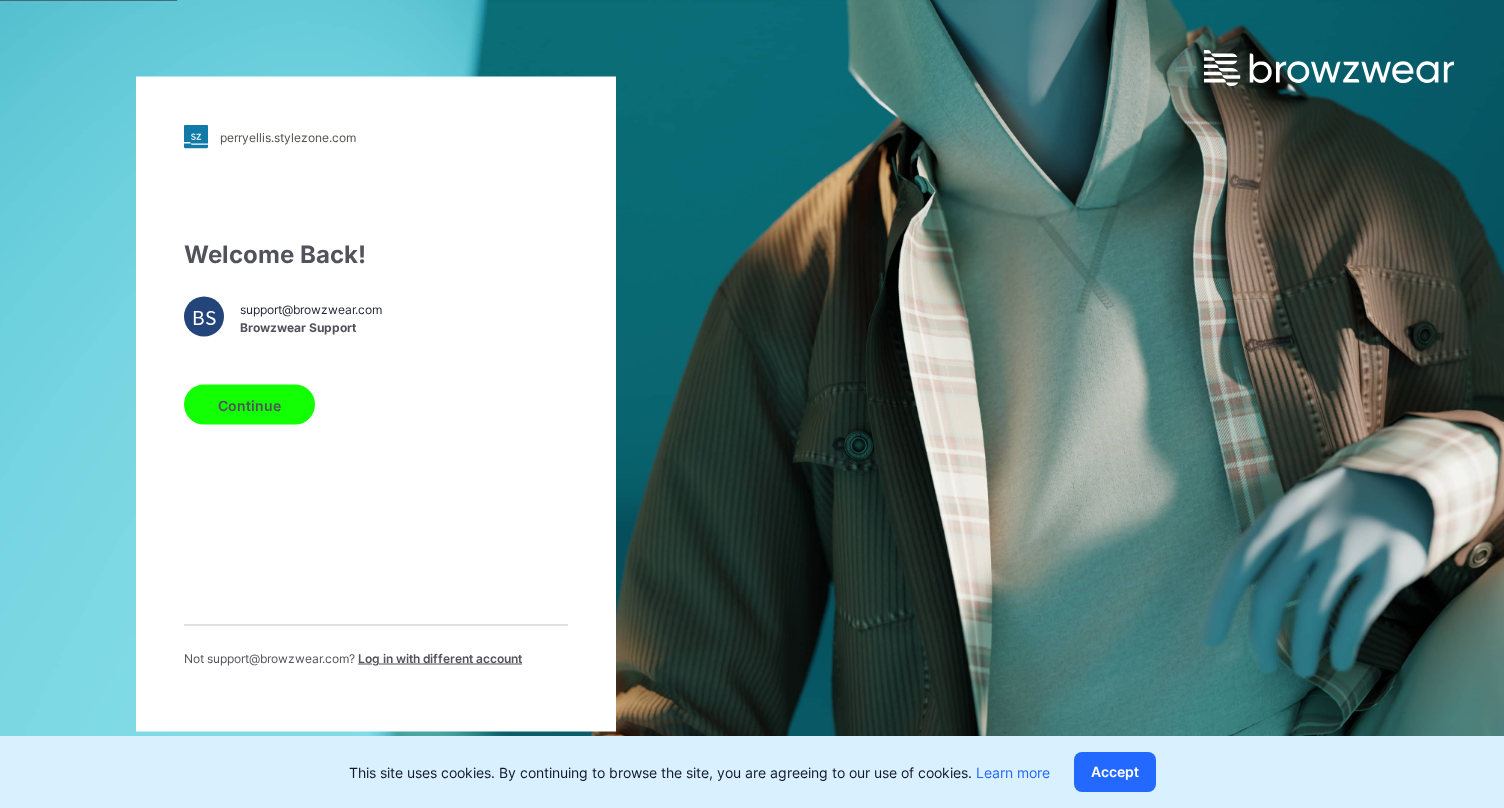 click on "Continue" at bounding box center [249, 405] 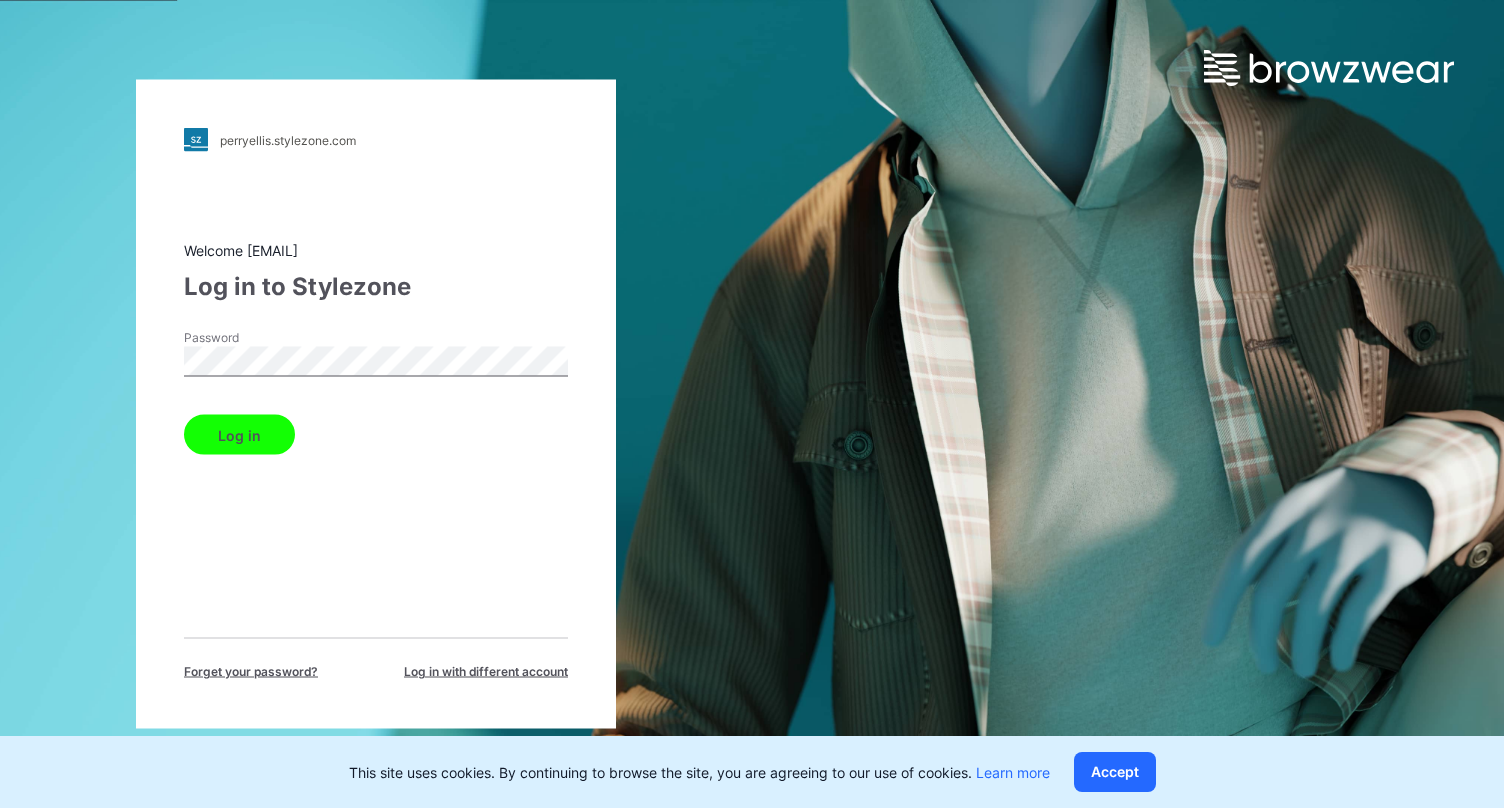 click on "Log in" at bounding box center [239, 435] 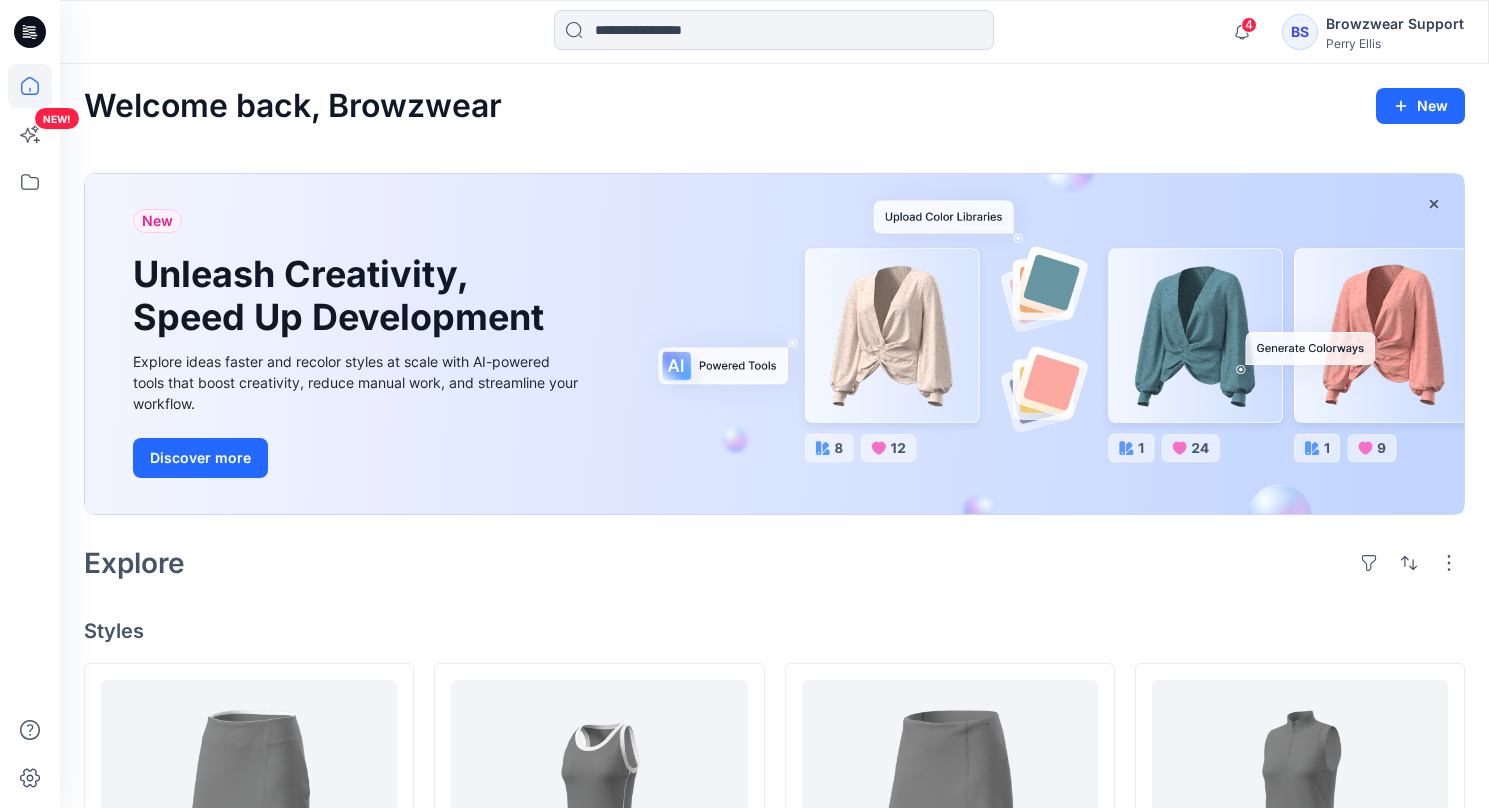 click on "Browzwear Support" at bounding box center (1395, 24) 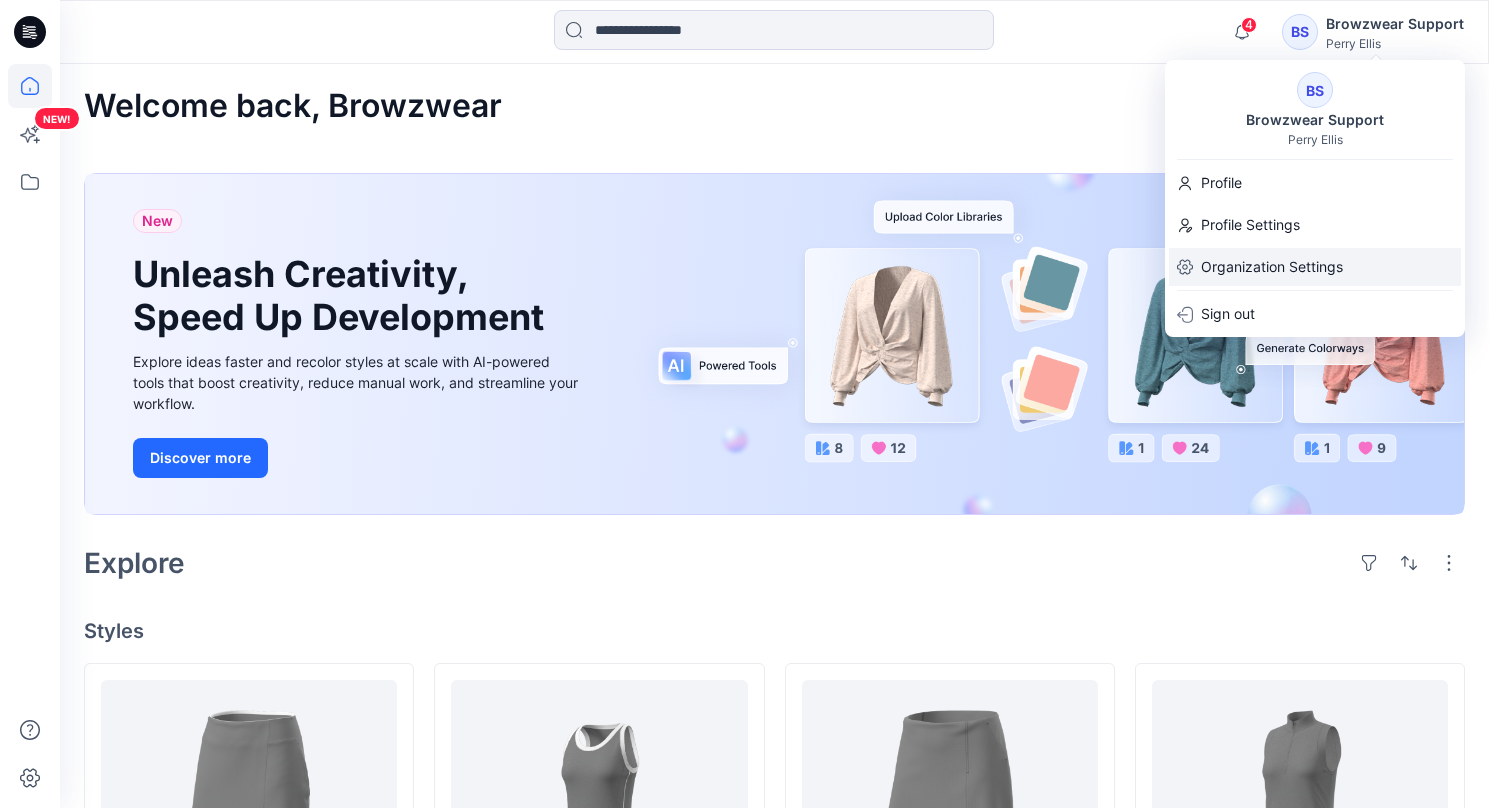 click on "Organization Settings" at bounding box center (1272, 267) 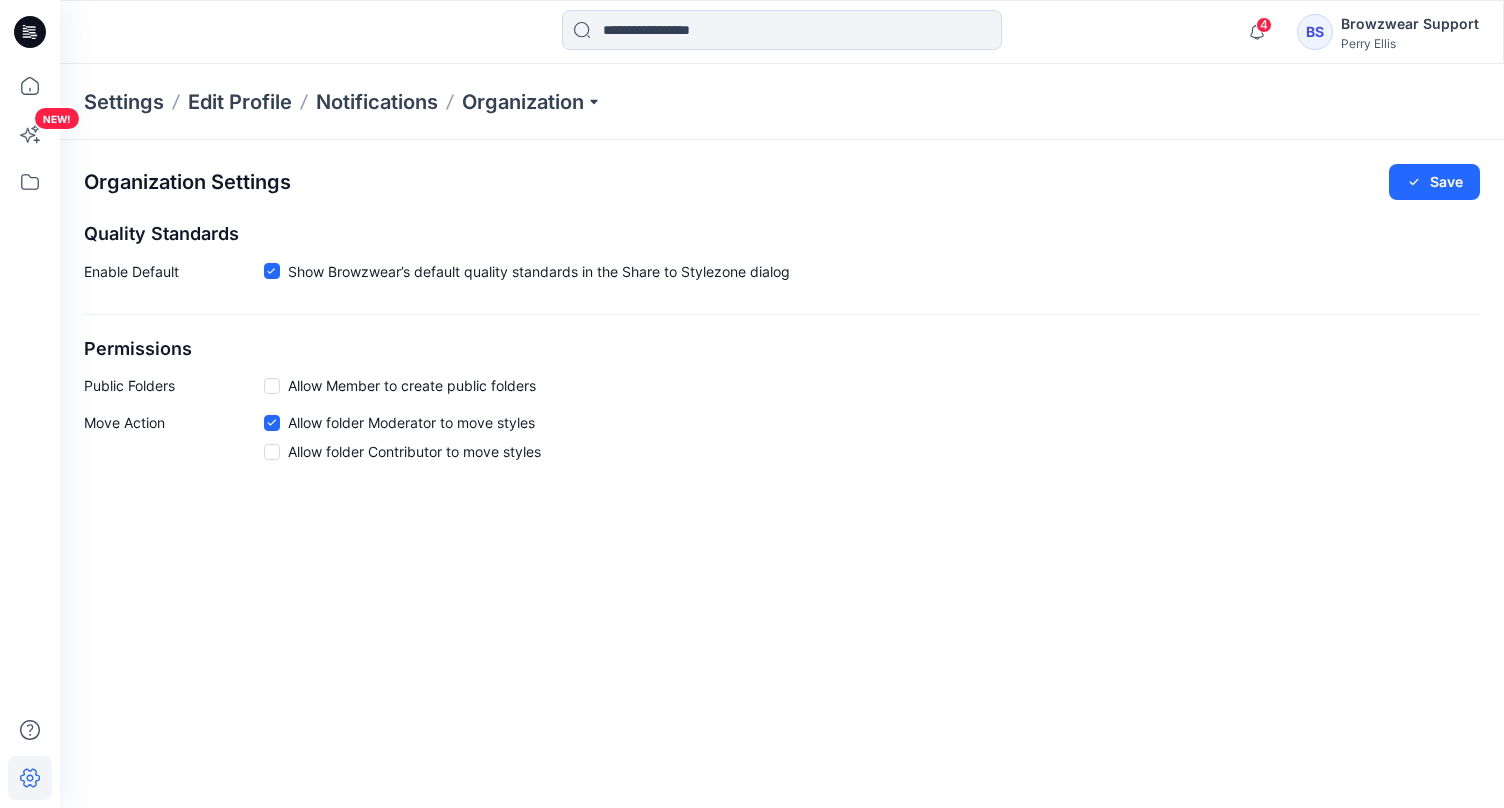 click on "Settings Edit Profile Notifications Organization" at bounding box center (782, 102) 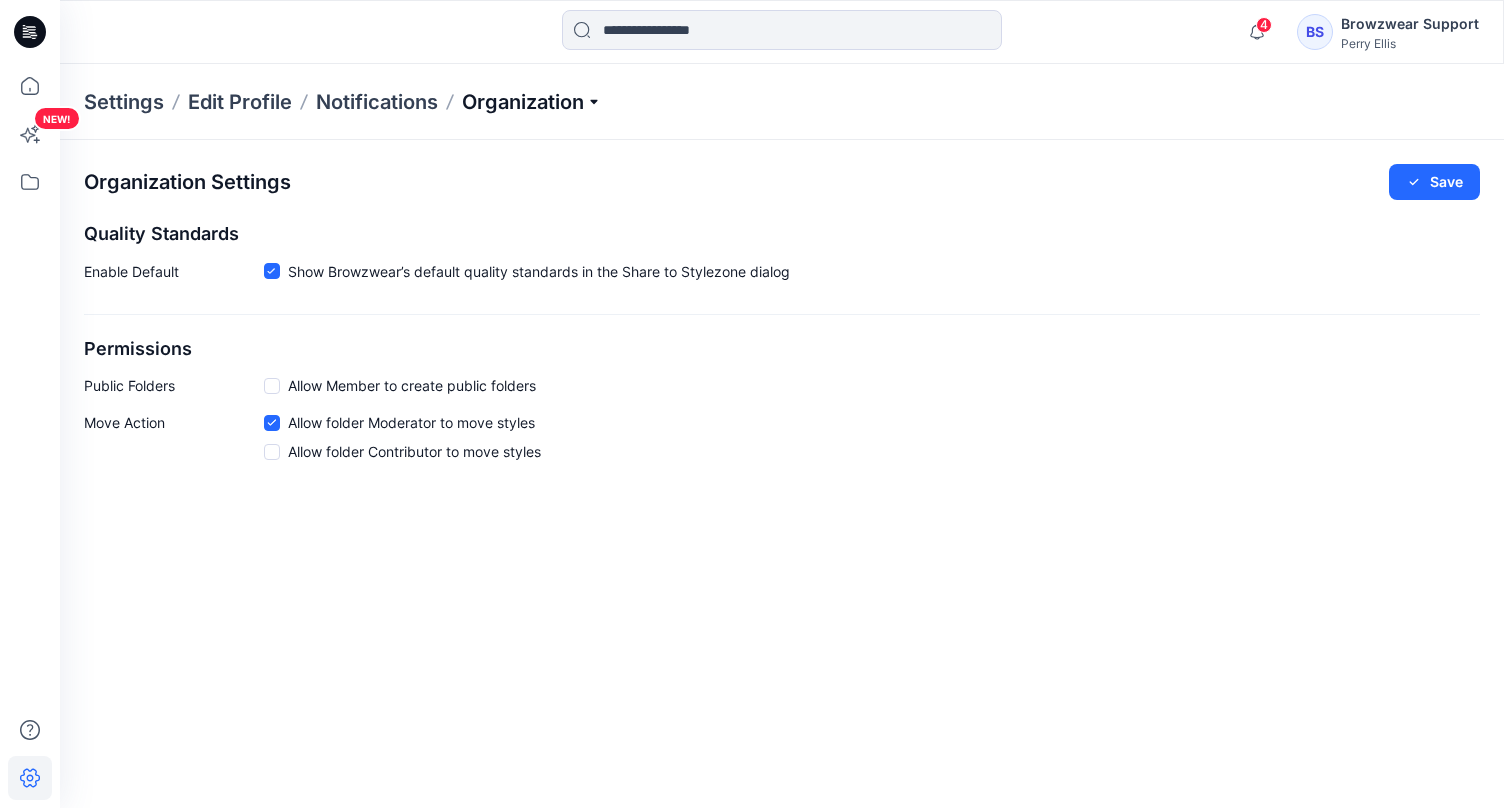 click on "Organization" at bounding box center [532, 102] 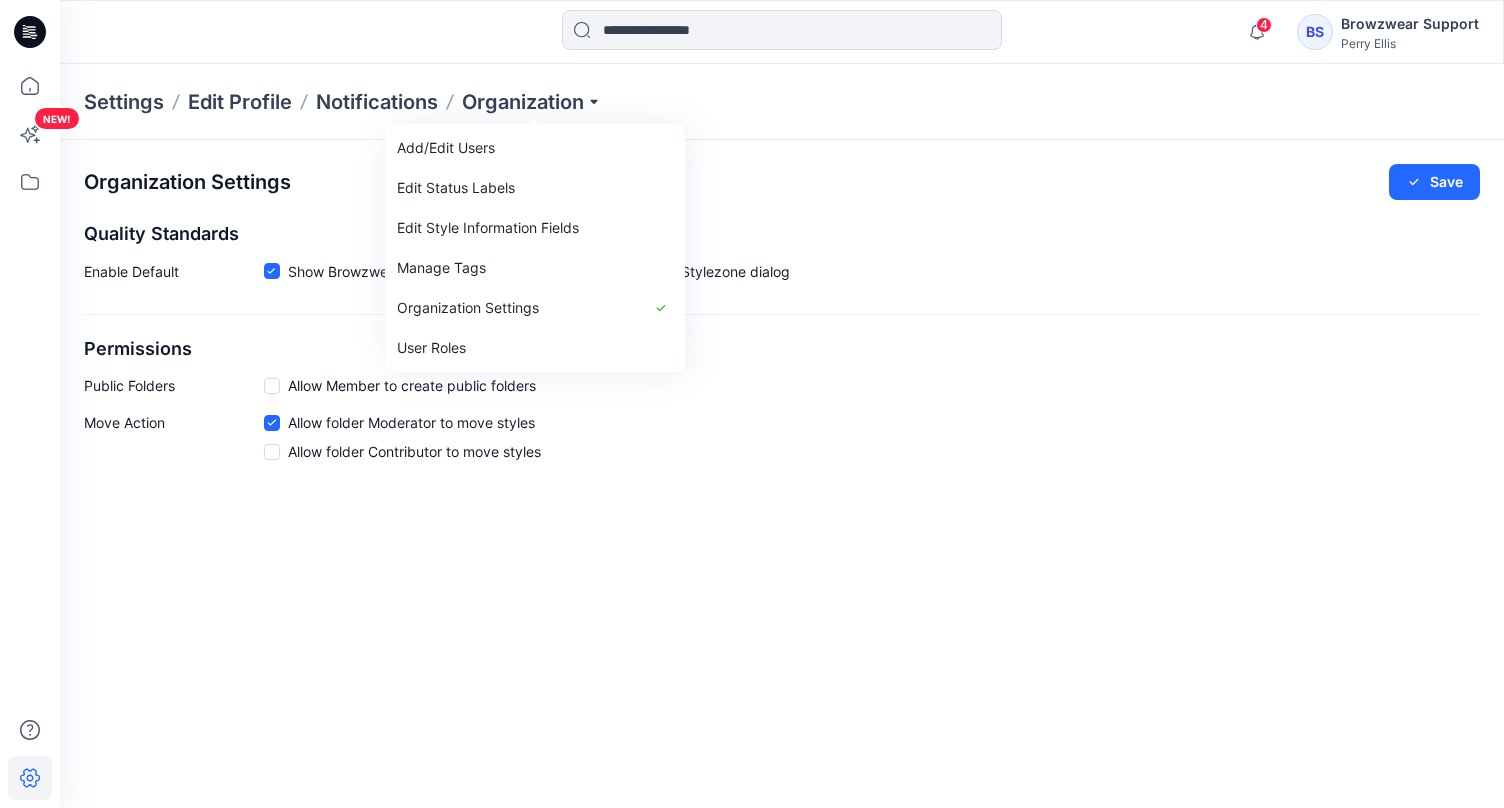 drag, startPoint x: 524, startPoint y: 350, endPoint x: 635, endPoint y: 340, distance: 111.44954 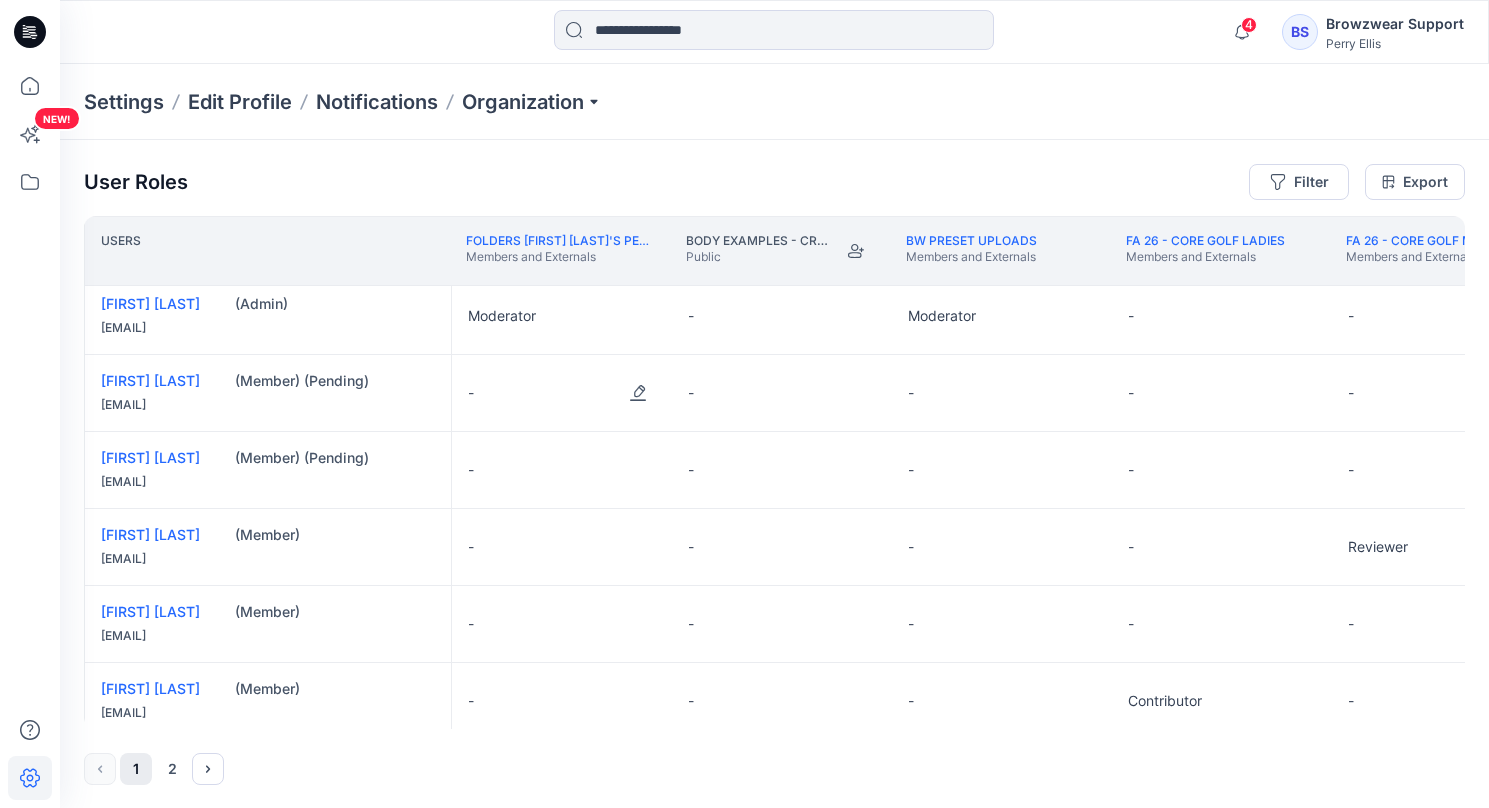 scroll, scrollTop: 1243, scrollLeft: 0, axis: vertical 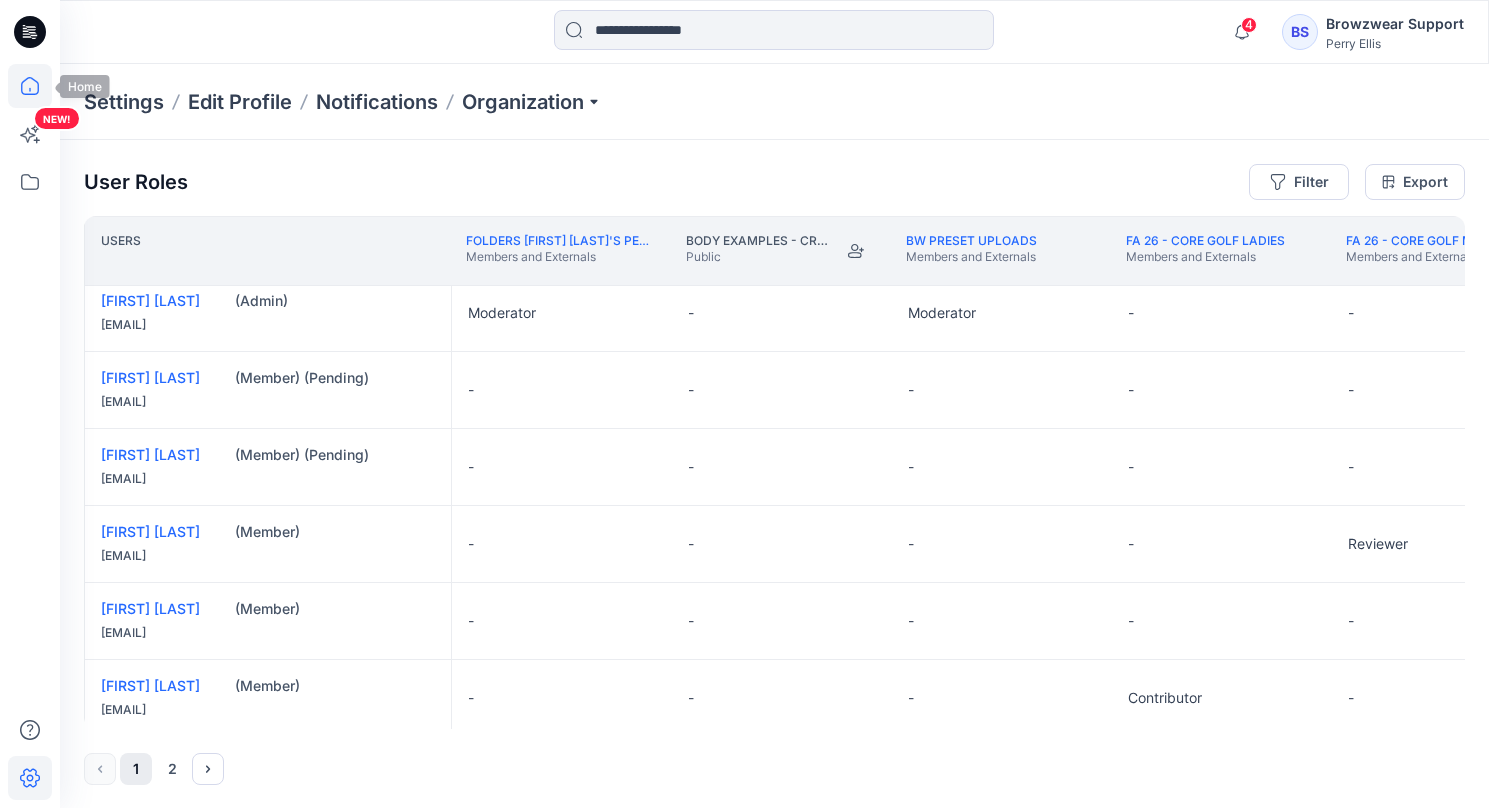 click 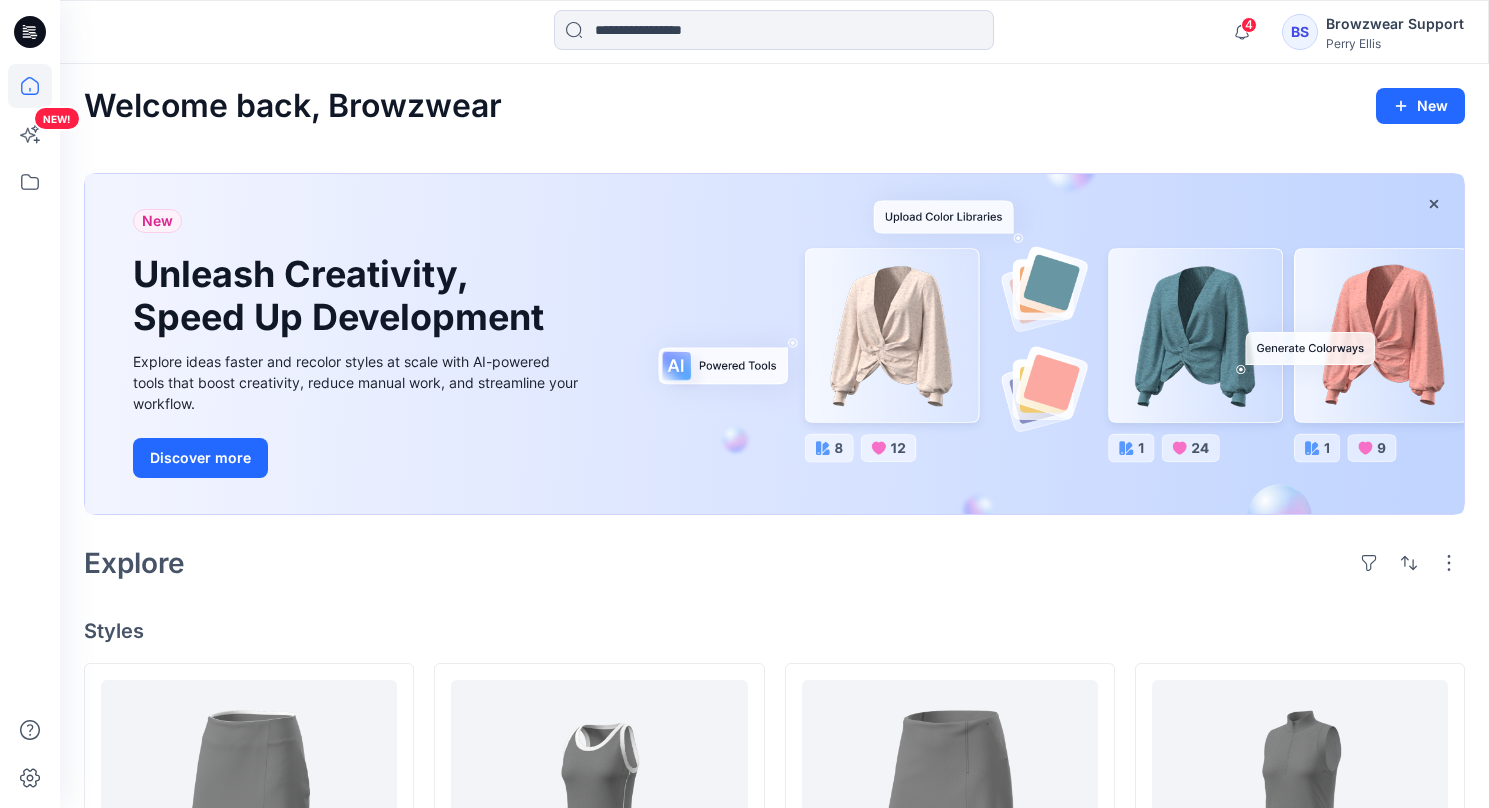 click on "Perry Ellis" at bounding box center [1395, 43] 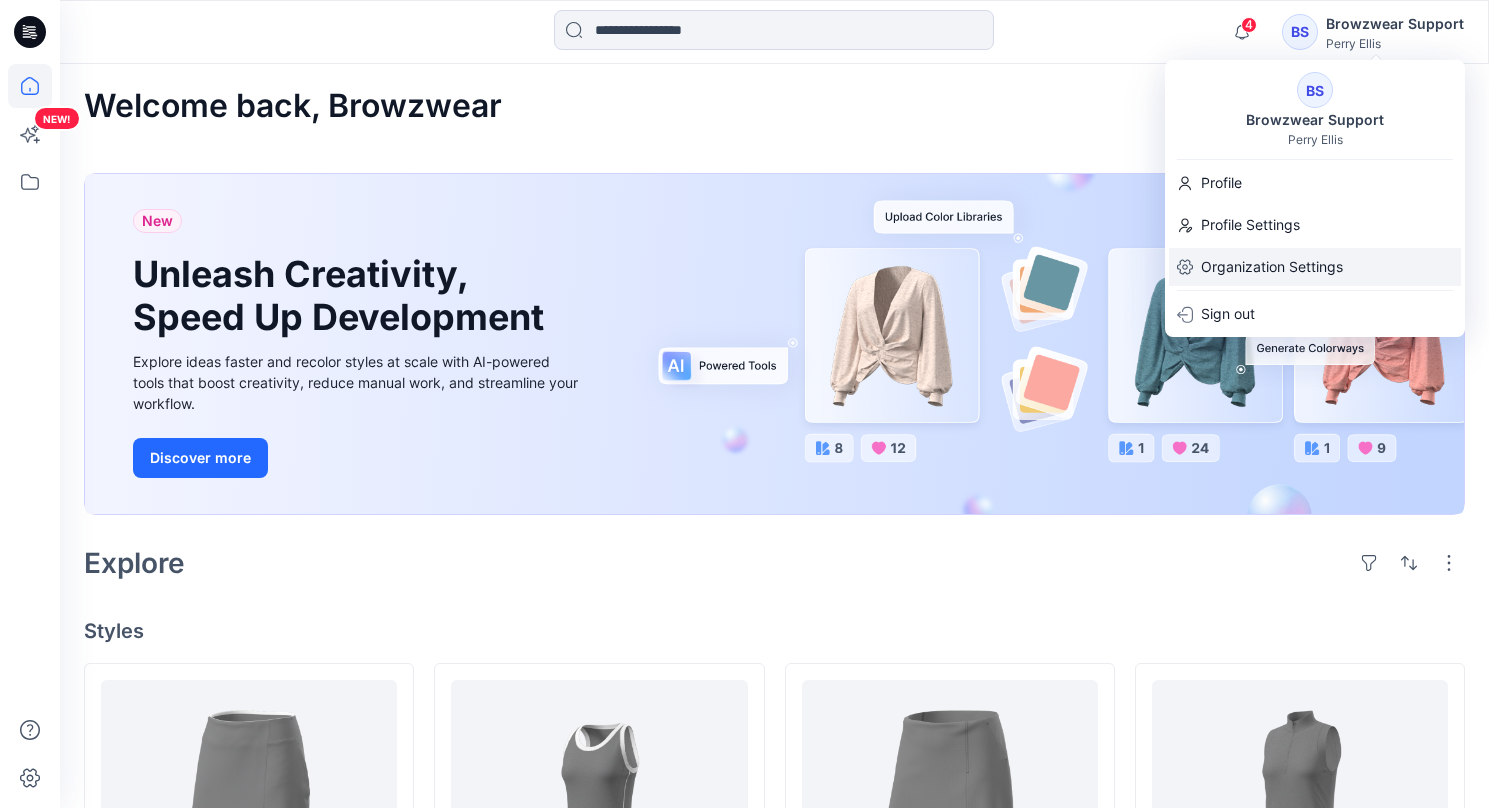 click on "Organization Settings" at bounding box center (1272, 267) 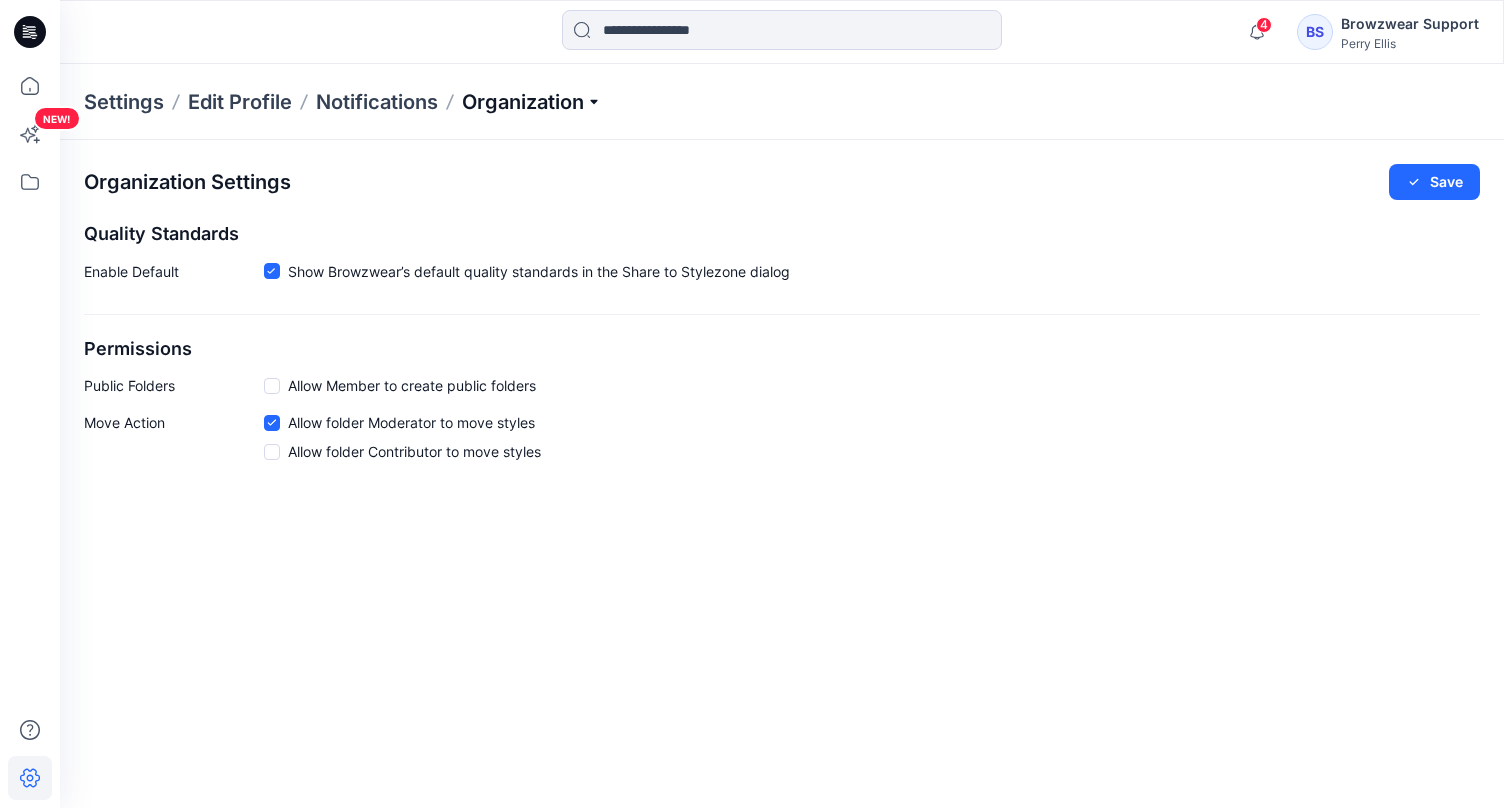 click on "Organization" at bounding box center [532, 102] 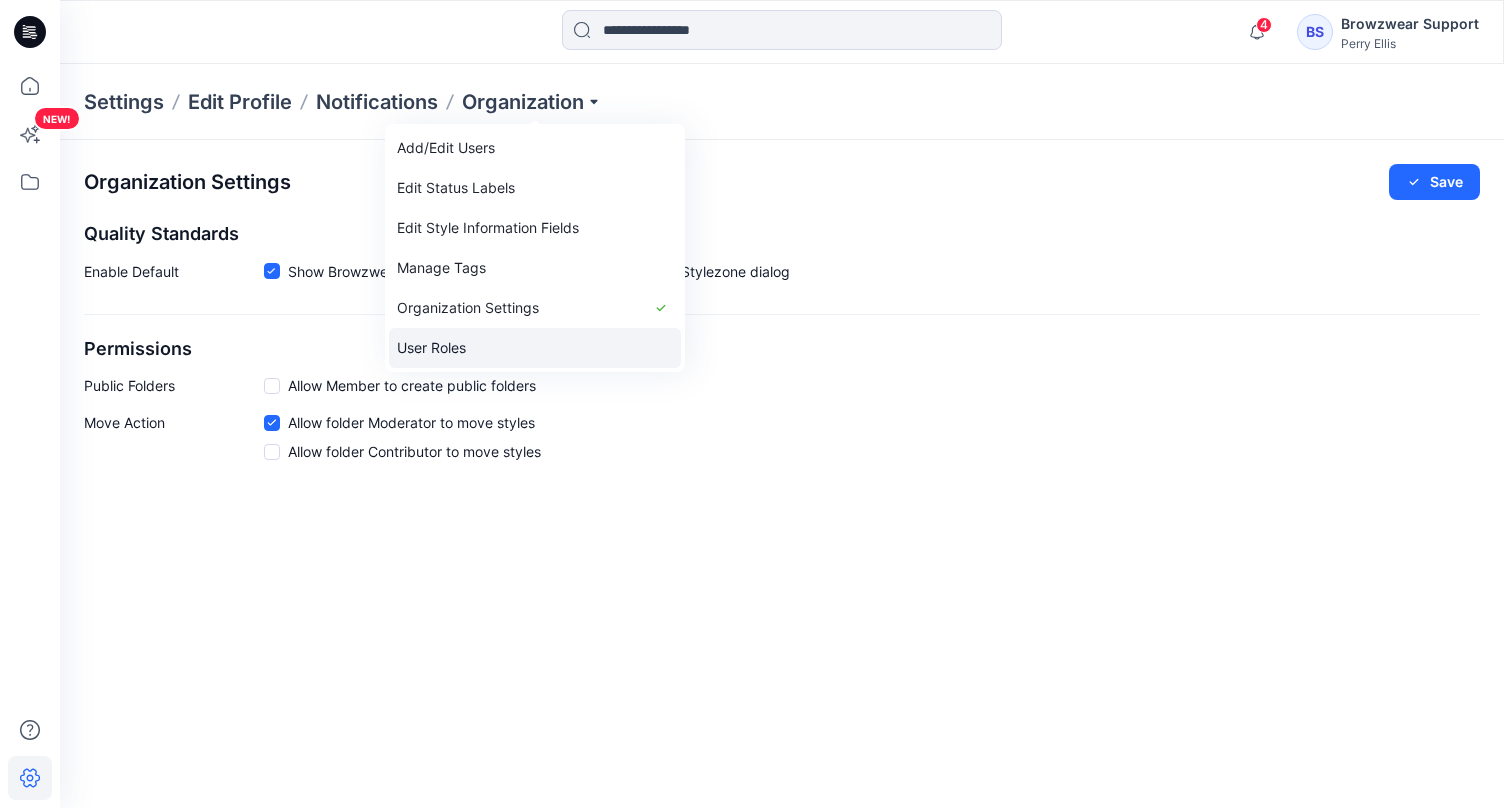 click on "User Roles" at bounding box center [535, 348] 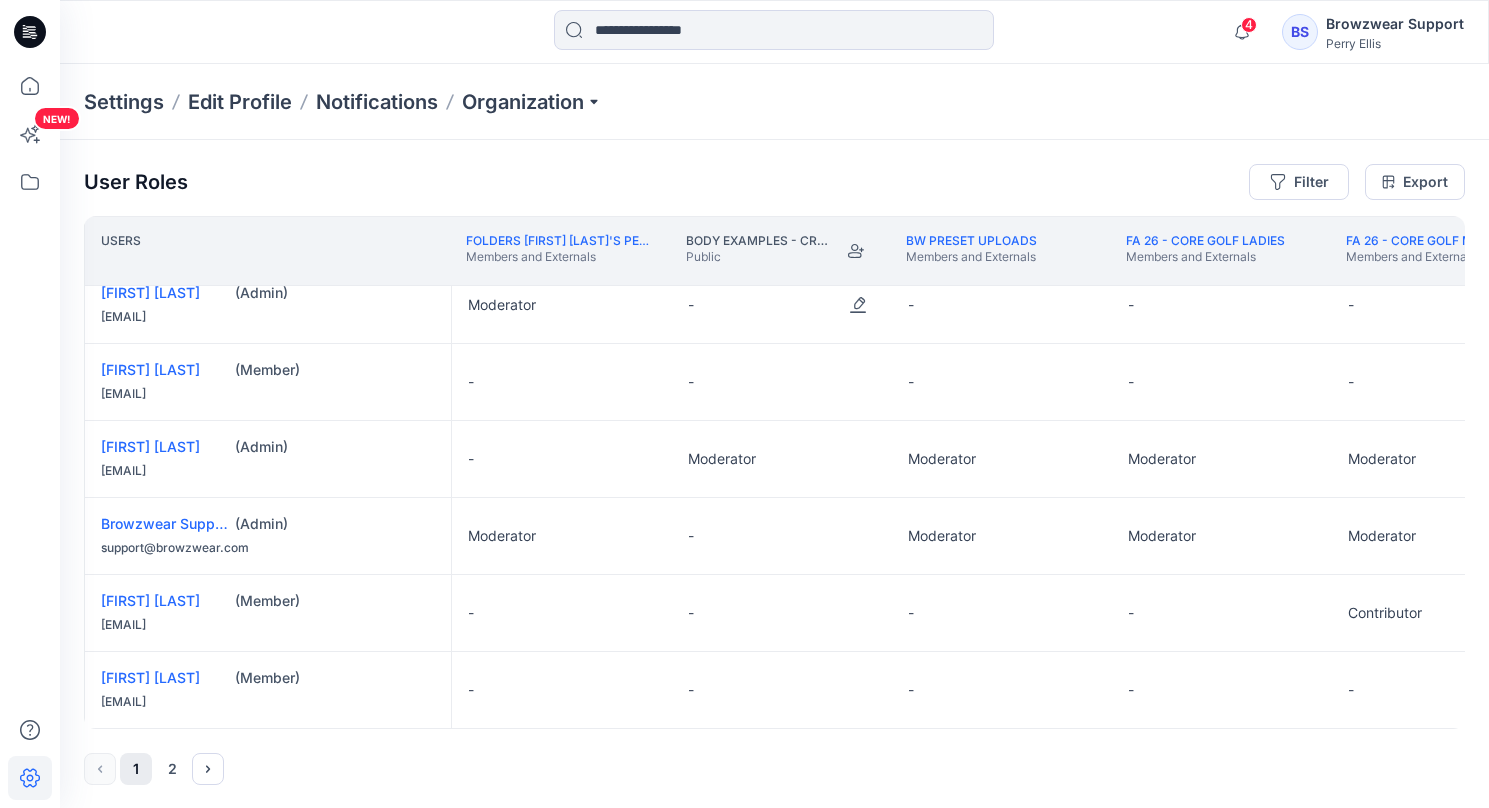 scroll, scrollTop: 405, scrollLeft: 0, axis: vertical 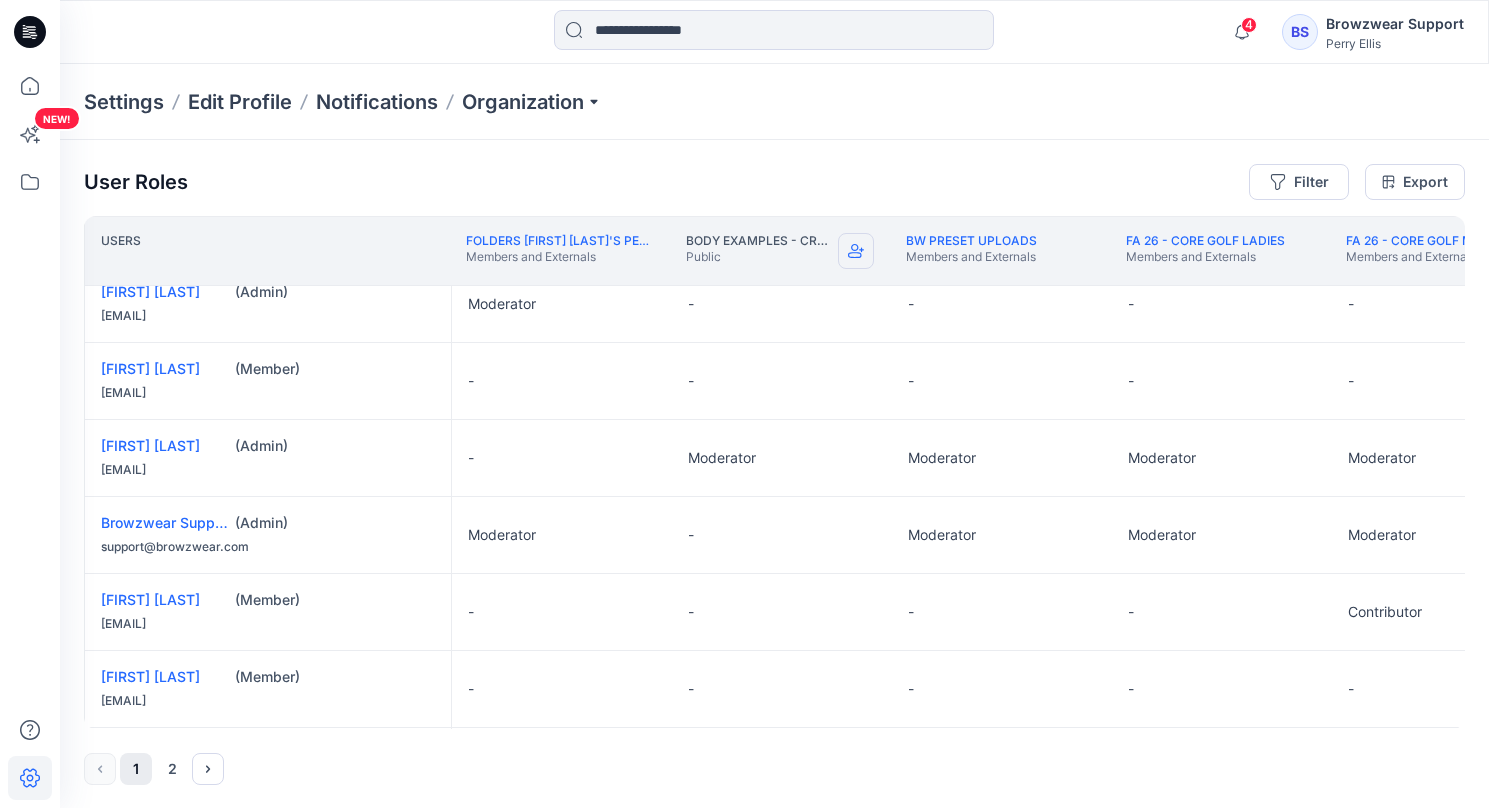 click 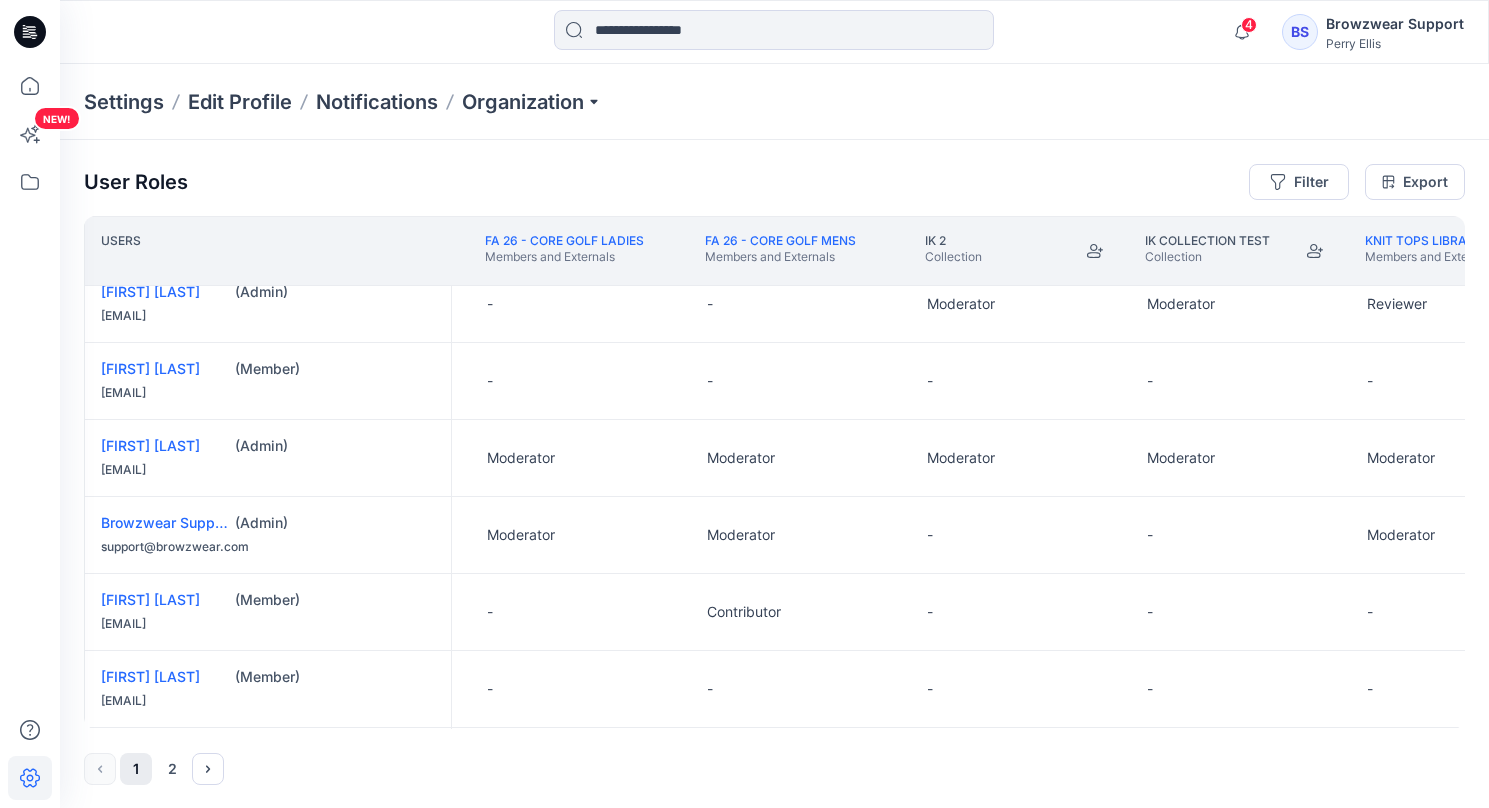 scroll, scrollTop: 405, scrollLeft: 852, axis: both 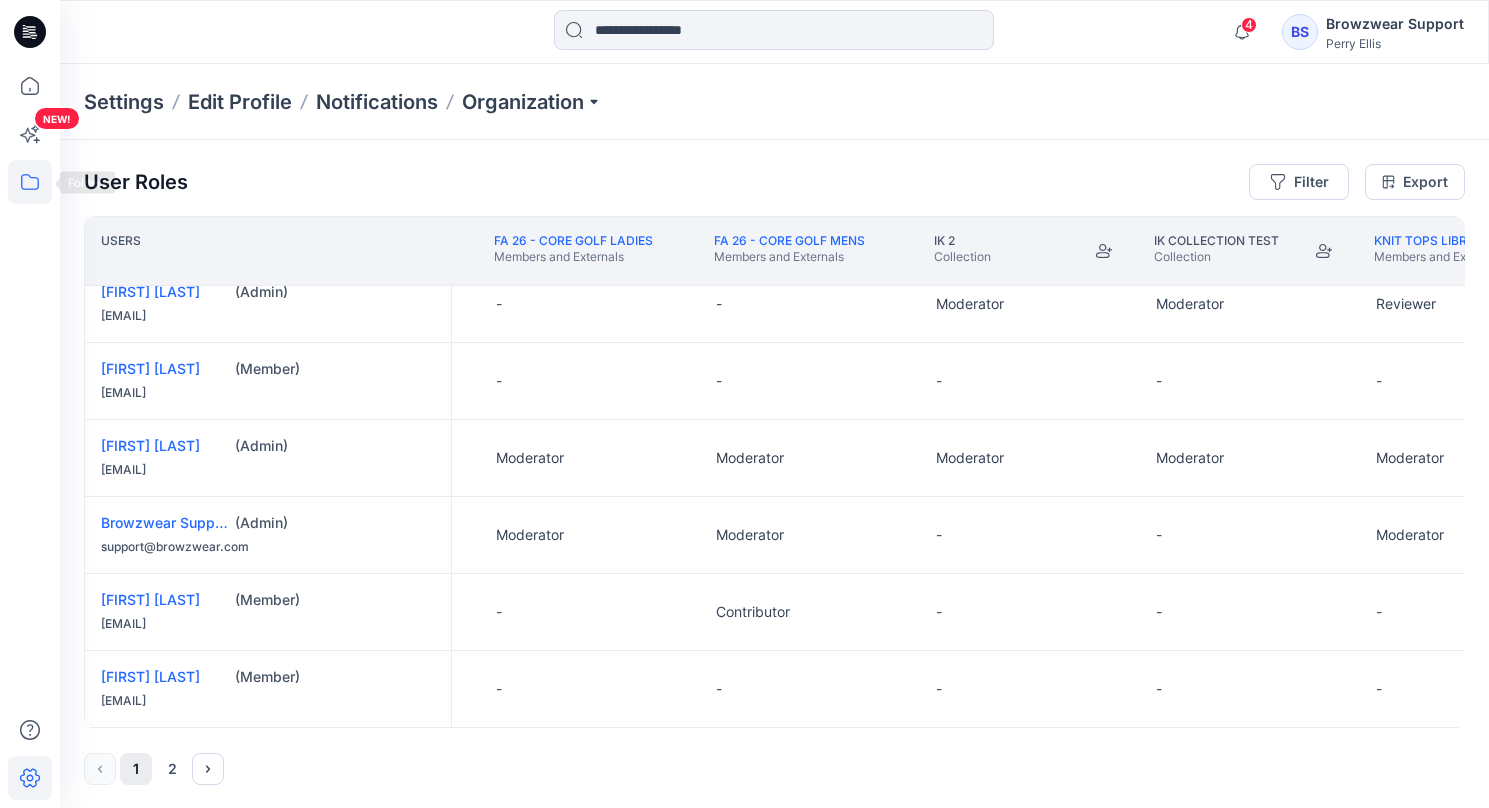 click 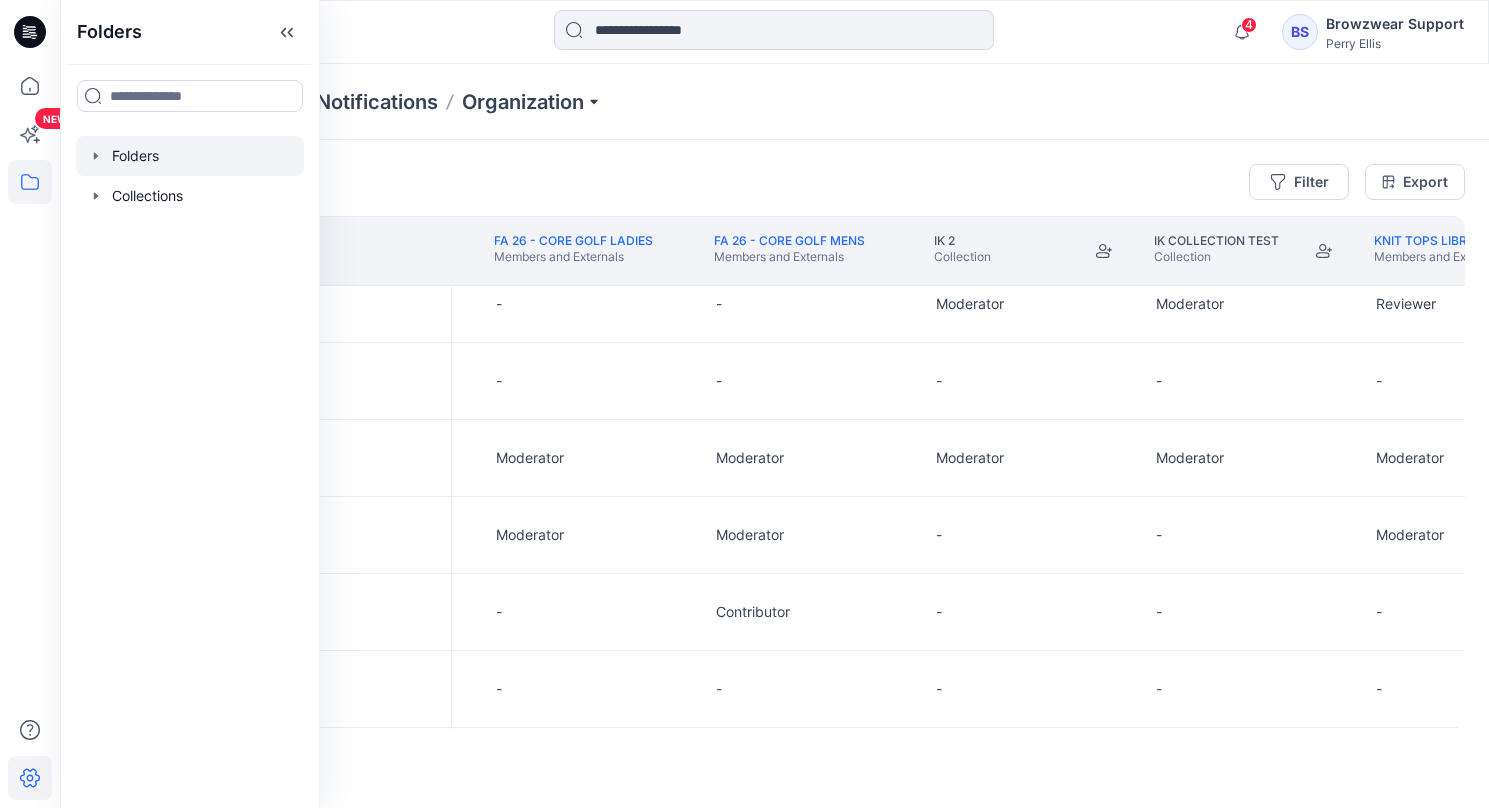 click 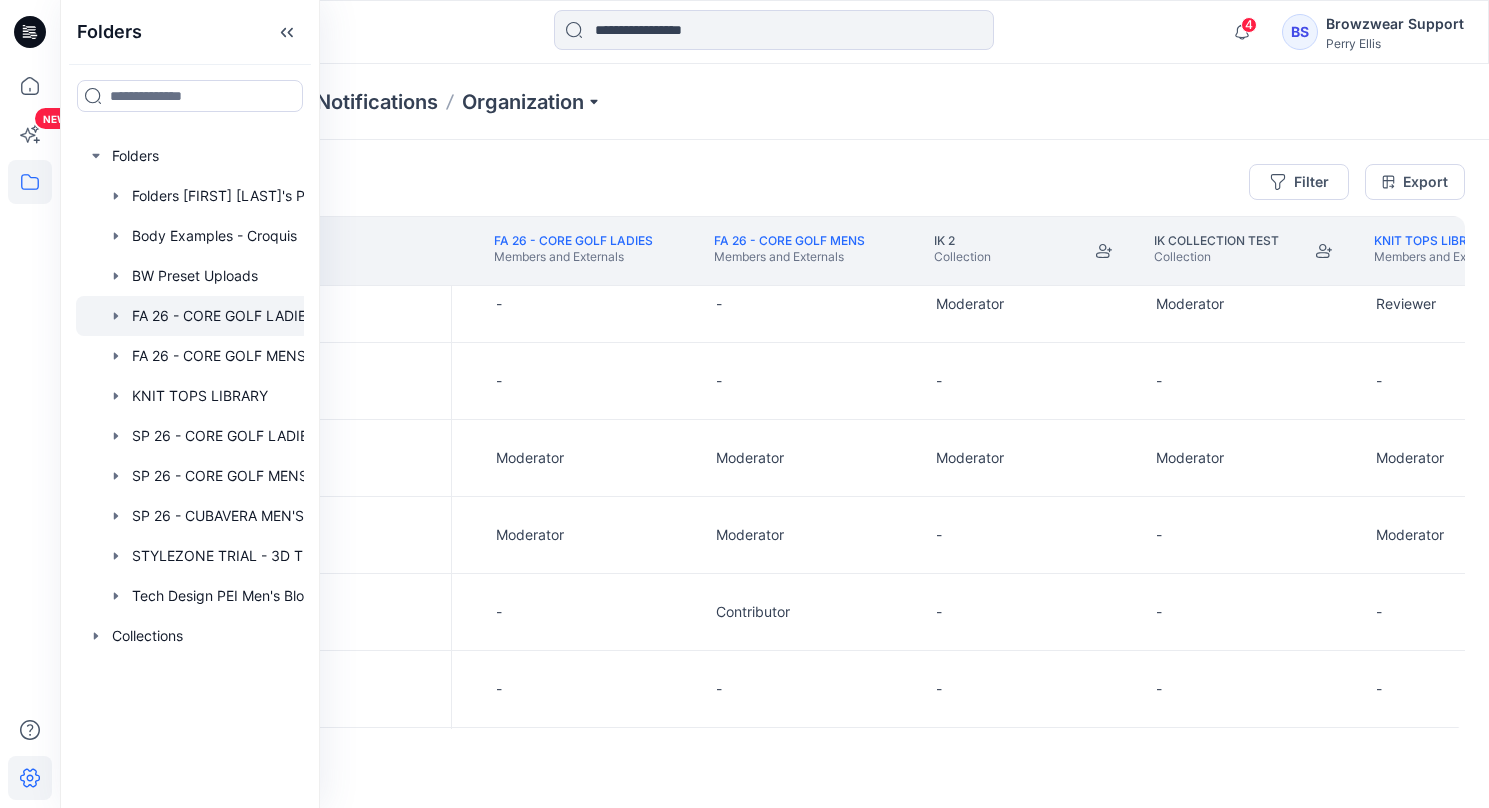 click at bounding box center (216, 316) 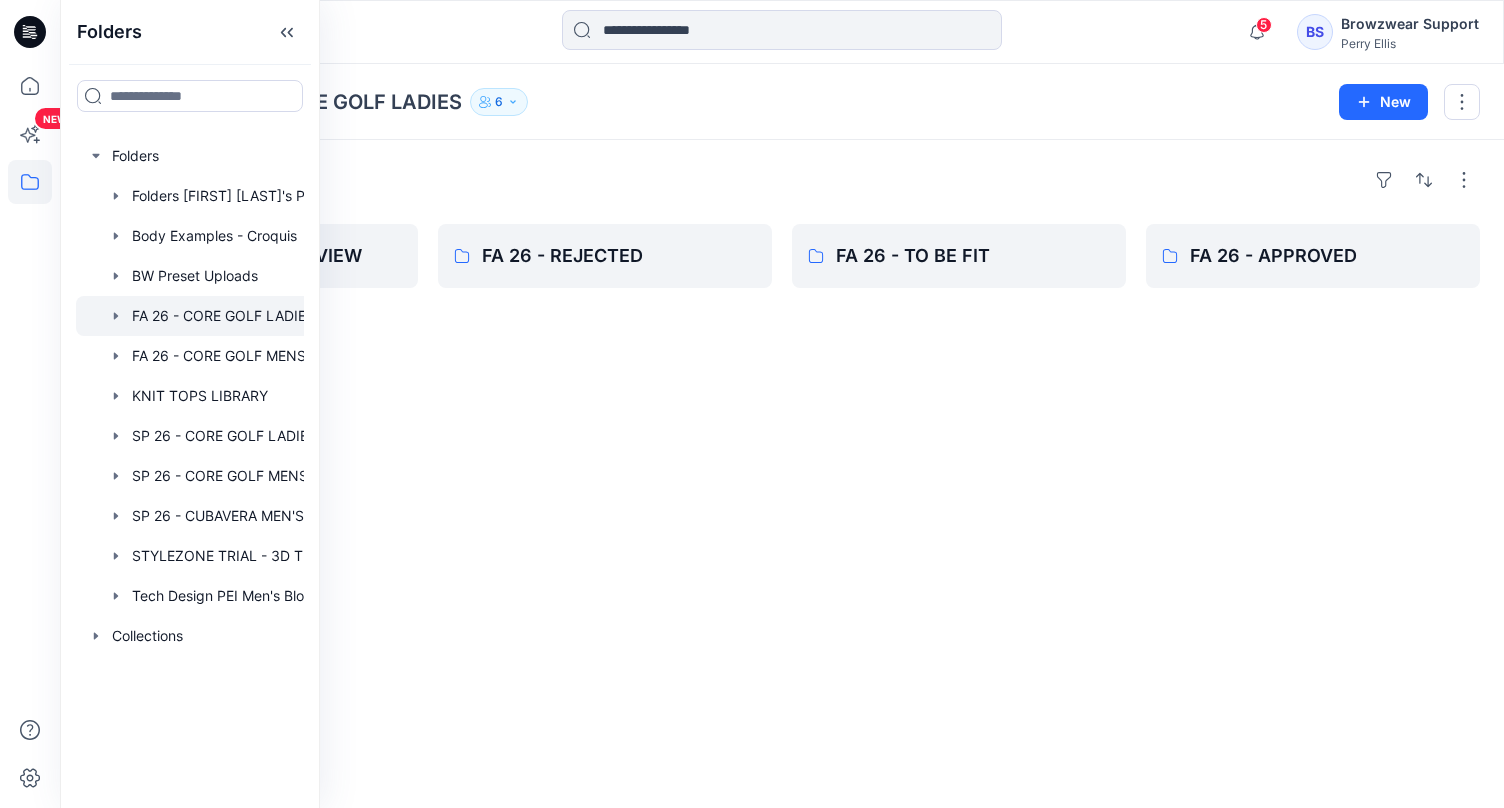 click on "Folders FA 26 - BOTTOMS REVIEW FA 26 - REJECTED FA 26 -  TO BE FIT FA 26 -APPROVED" at bounding box center [782, 474] 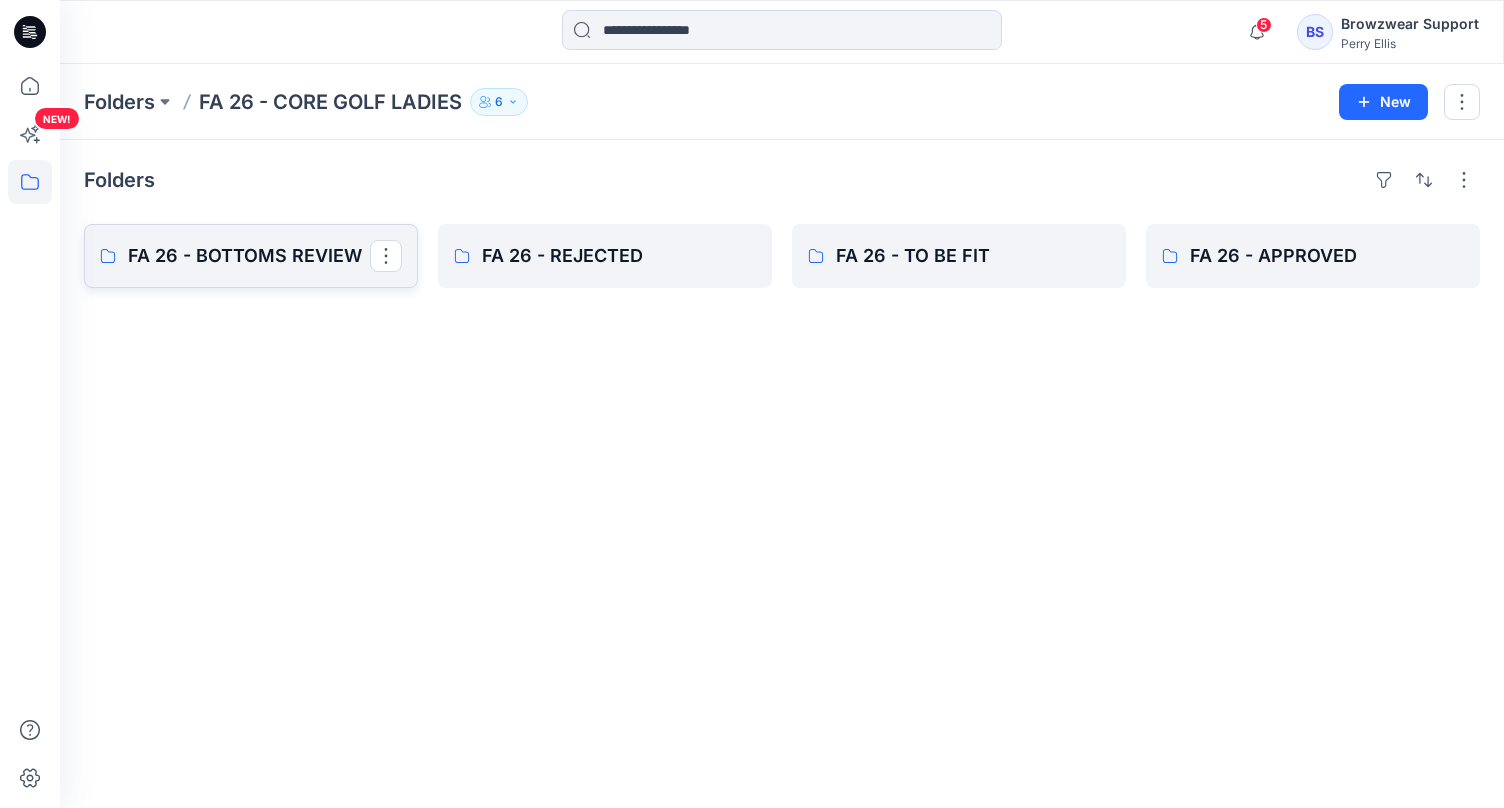 click on "FA 26 - BOTTOMS REVIEW" at bounding box center [251, 256] 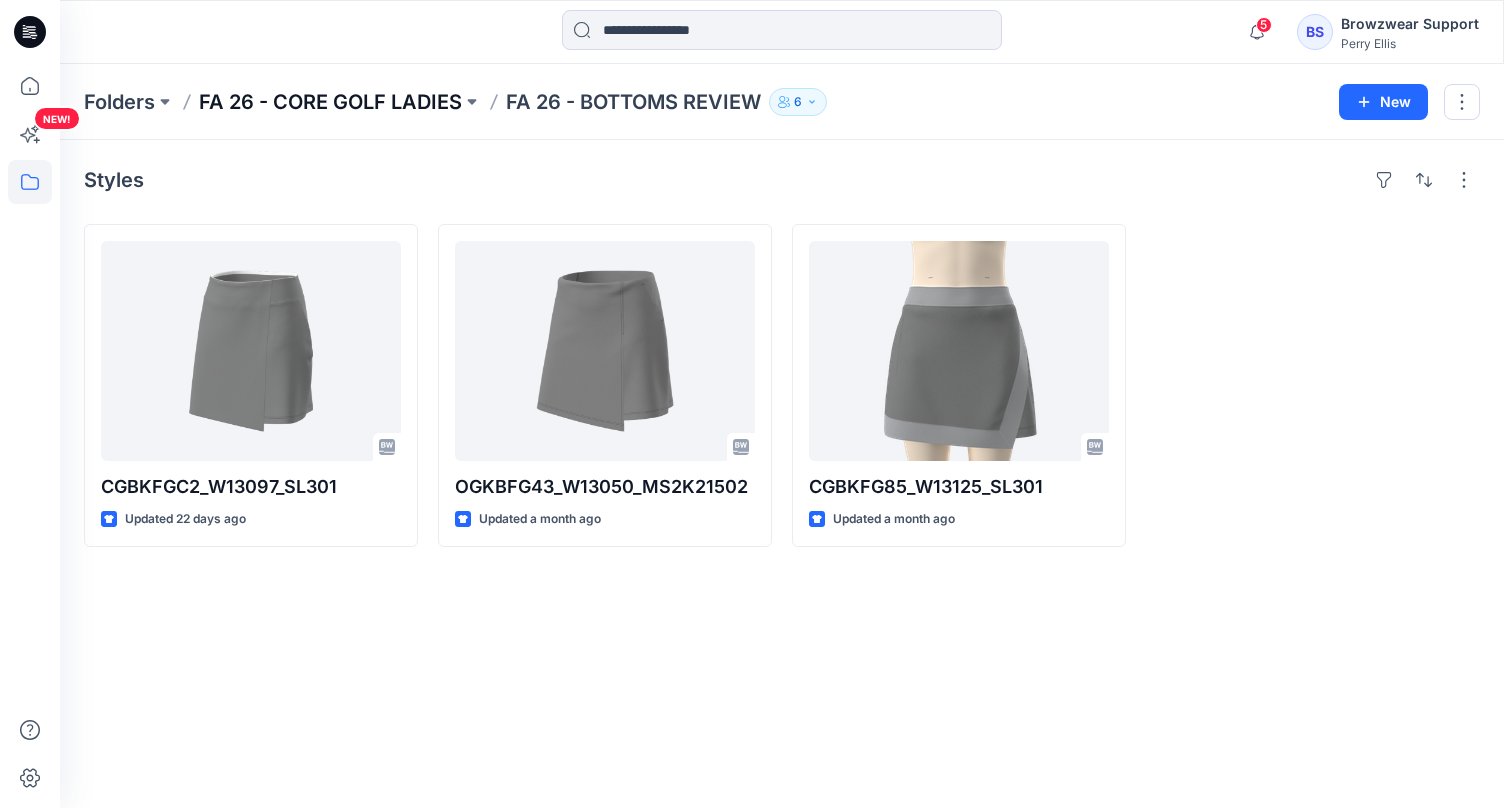 click on "FA 26 - CORE GOLF LADIES" at bounding box center (330, 102) 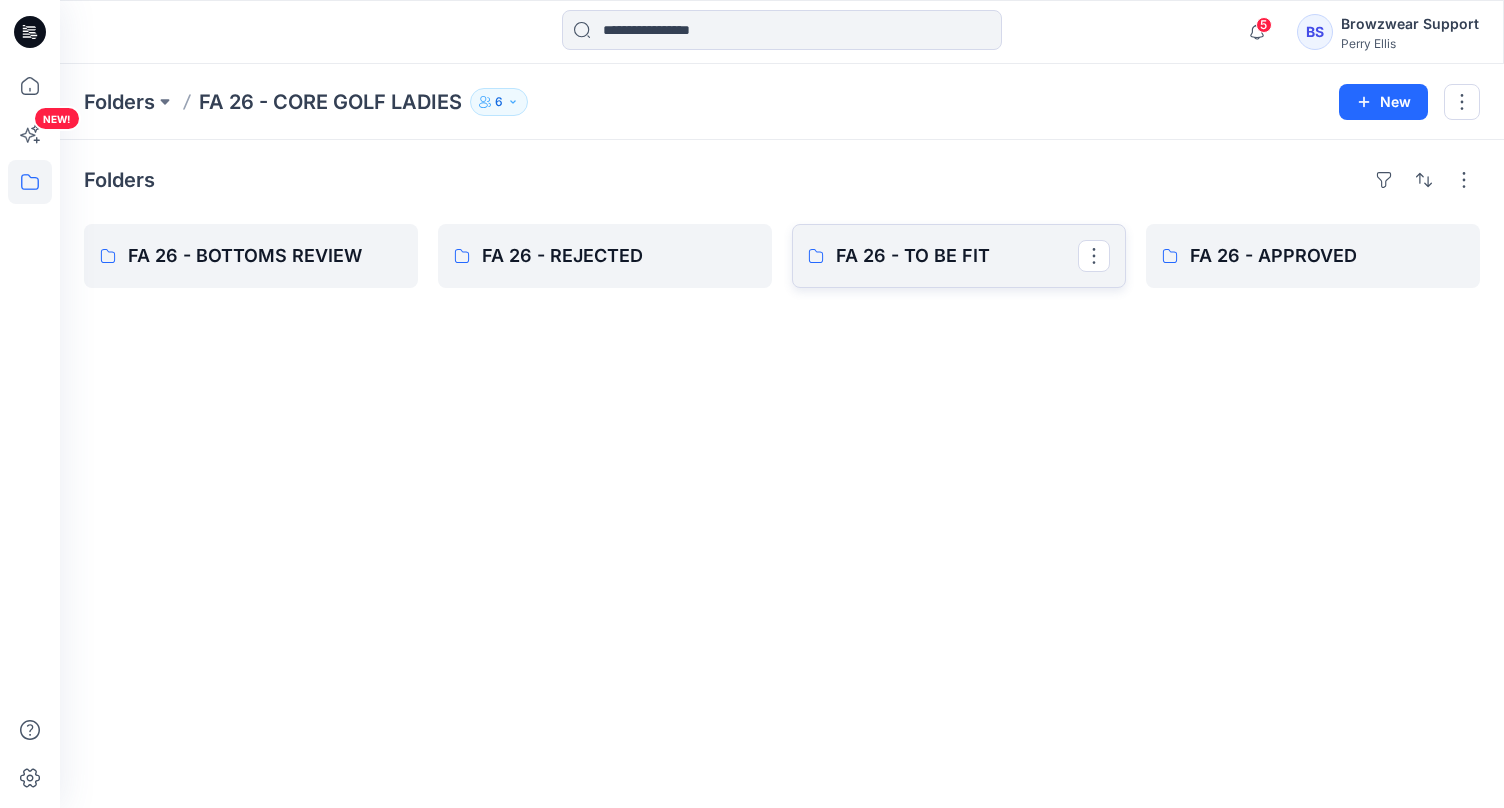 click on "FA 26 -  TO BE FIT" at bounding box center (957, 256) 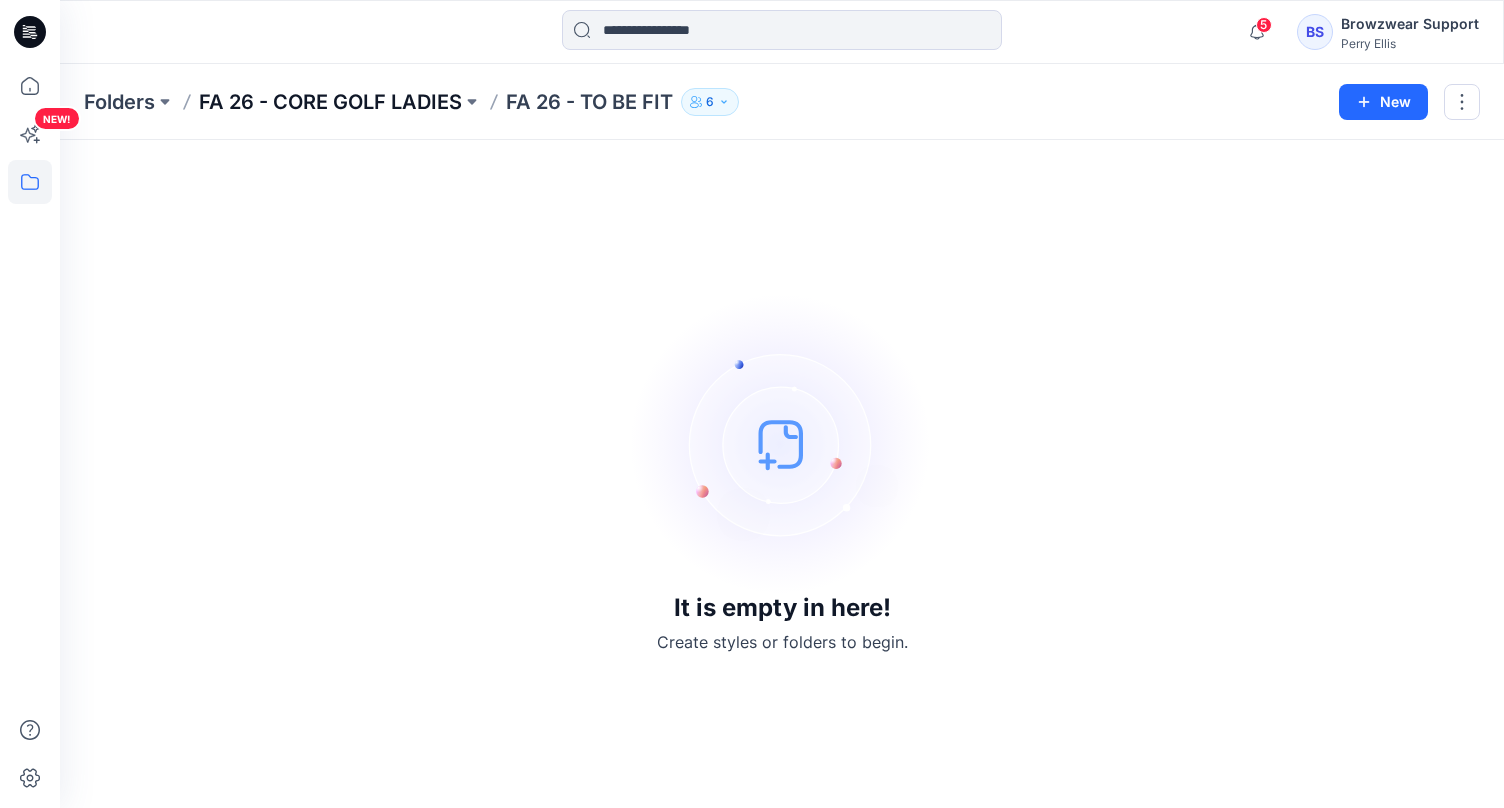click on "FA 26 - CORE GOLF LADIES" at bounding box center [330, 102] 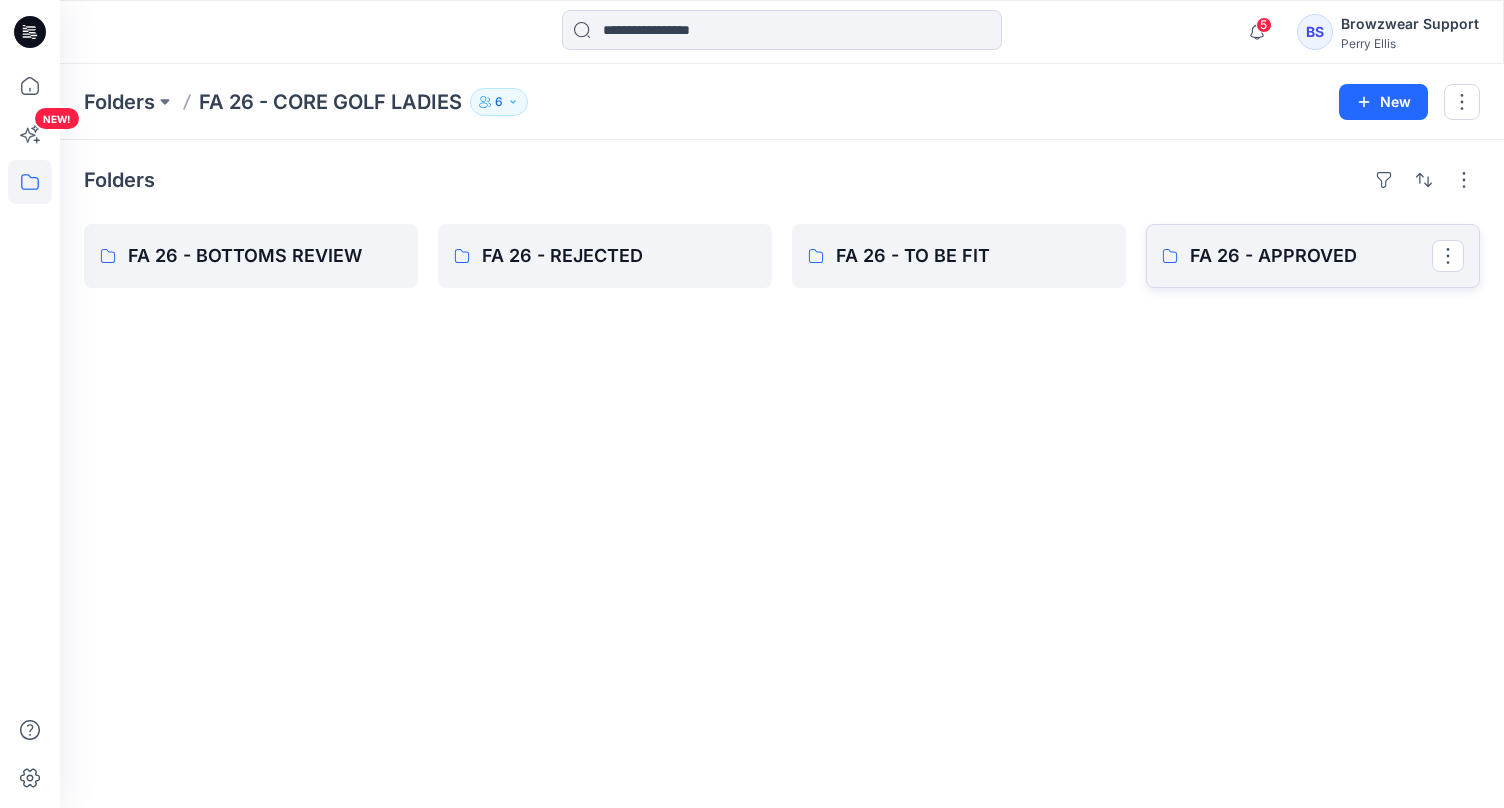 click on "FA 26 - APPROVED" at bounding box center (1311, 256) 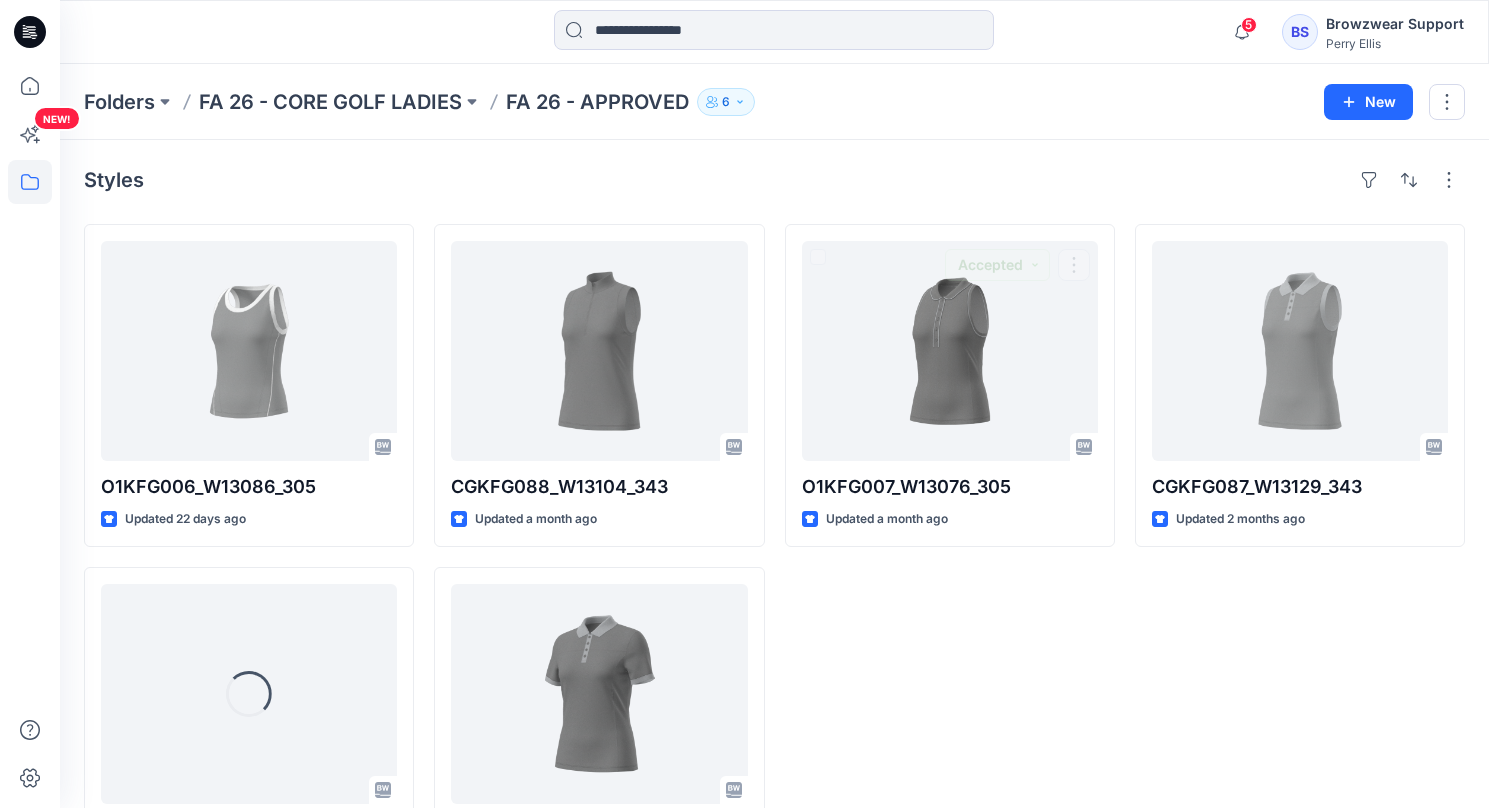 scroll, scrollTop: 105, scrollLeft: 0, axis: vertical 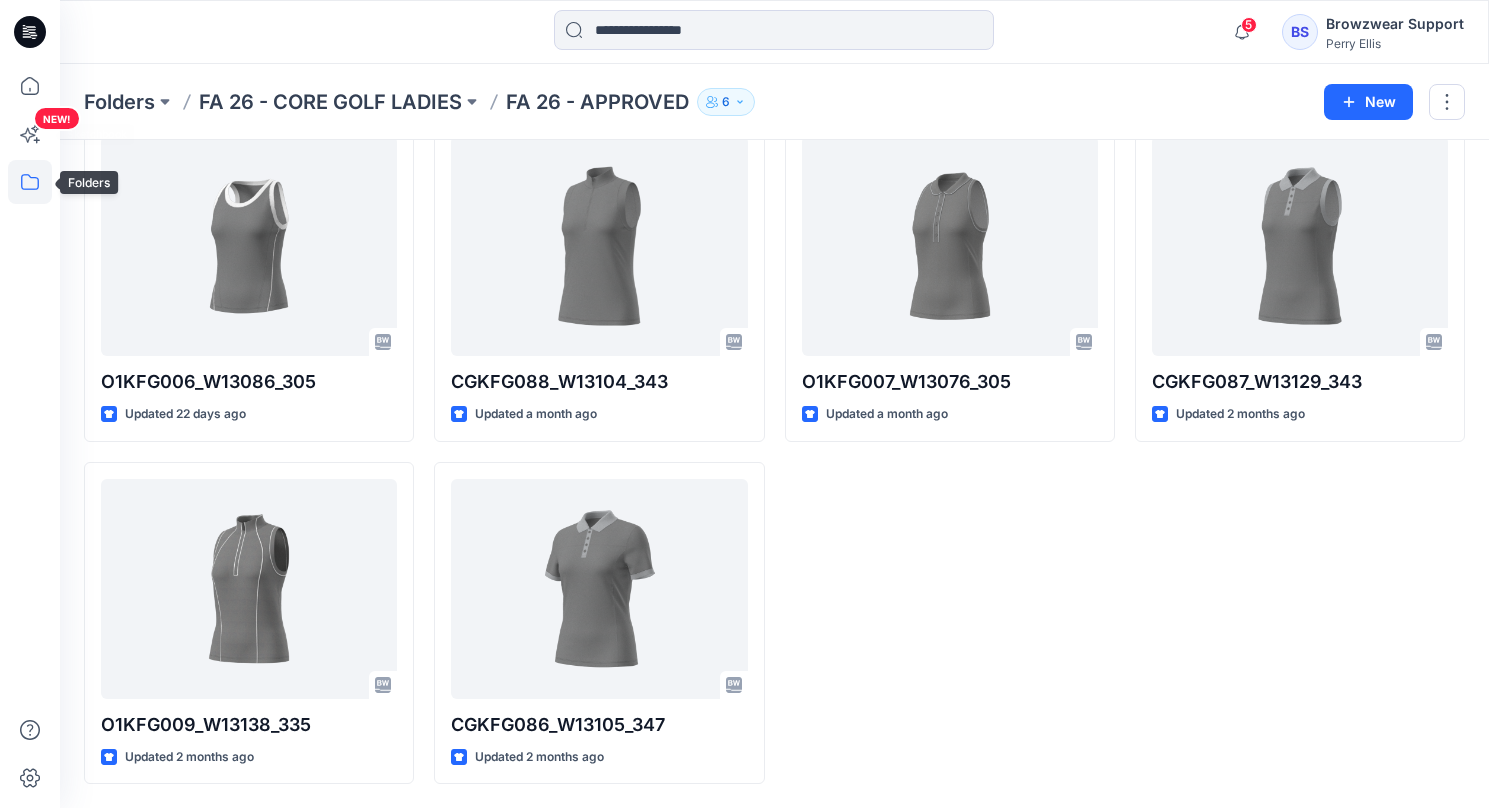 click 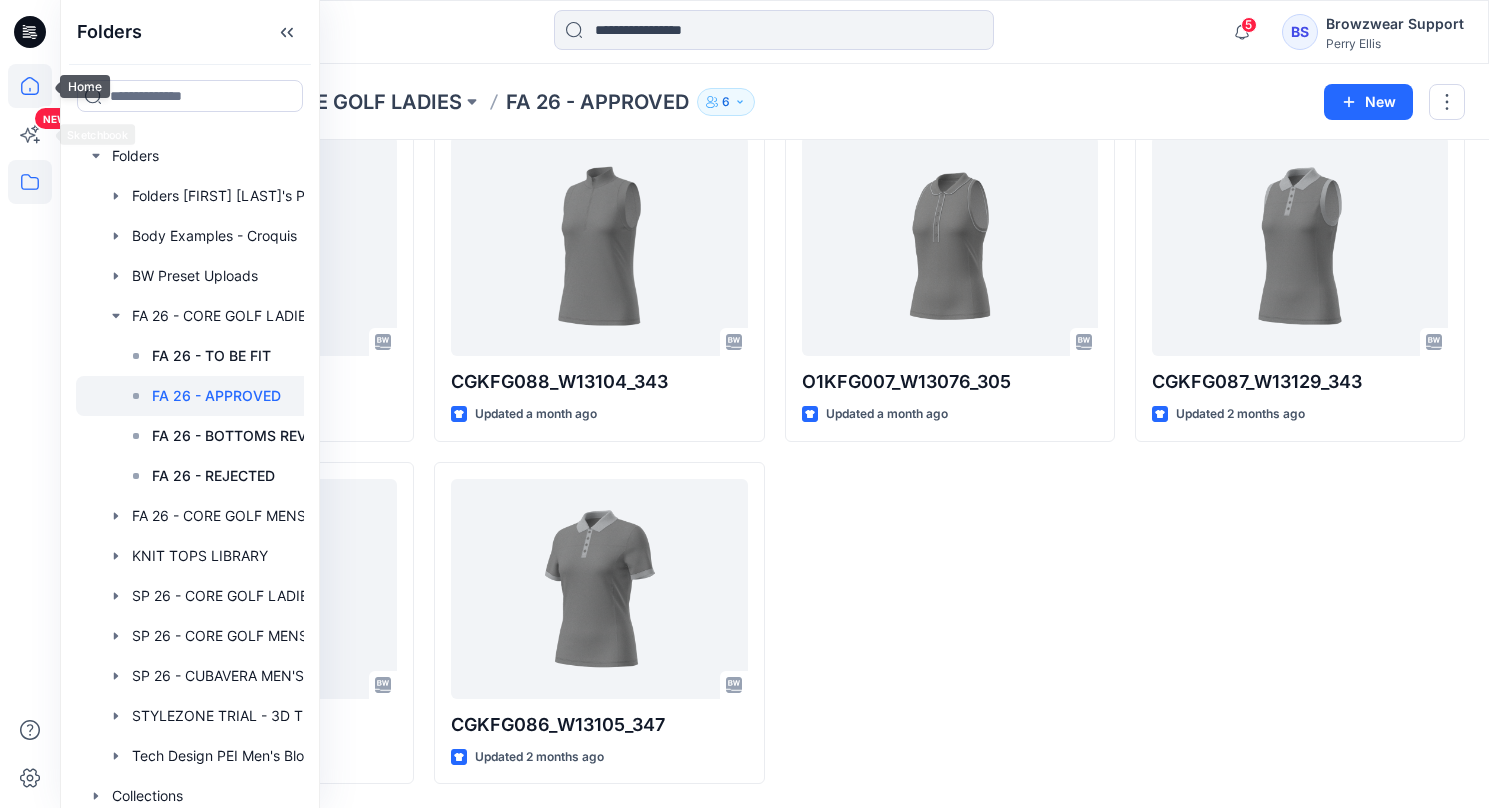 click 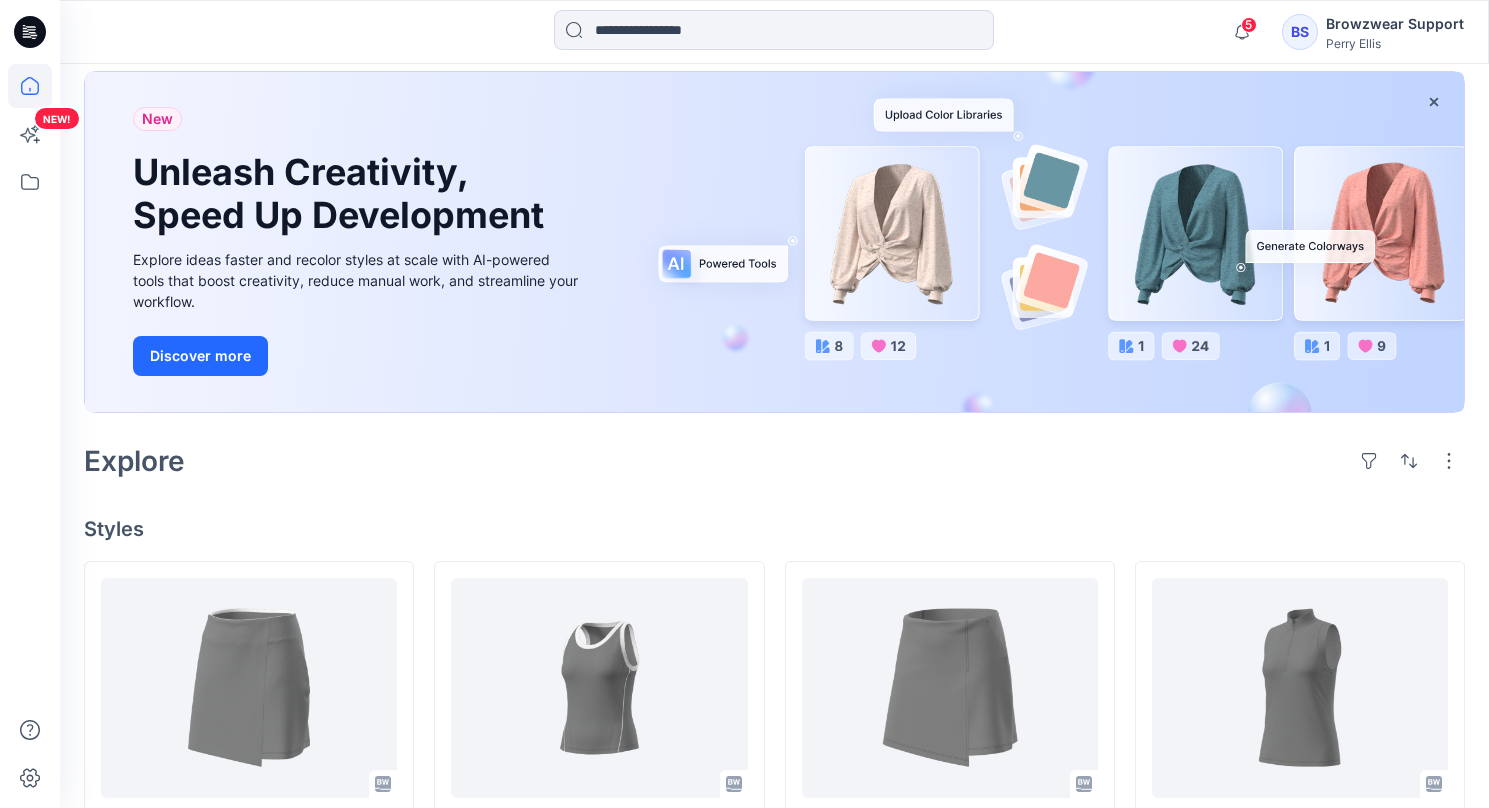 scroll, scrollTop: 101, scrollLeft: 0, axis: vertical 